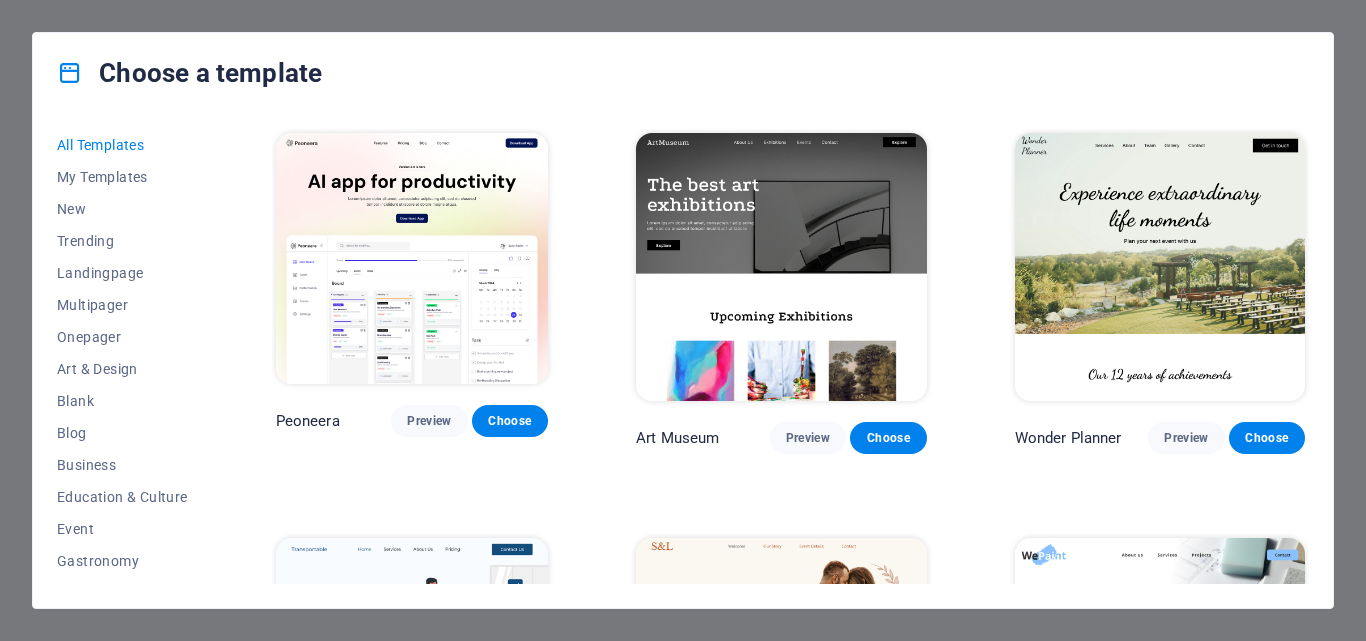 scroll, scrollTop: 0, scrollLeft: 0, axis: both 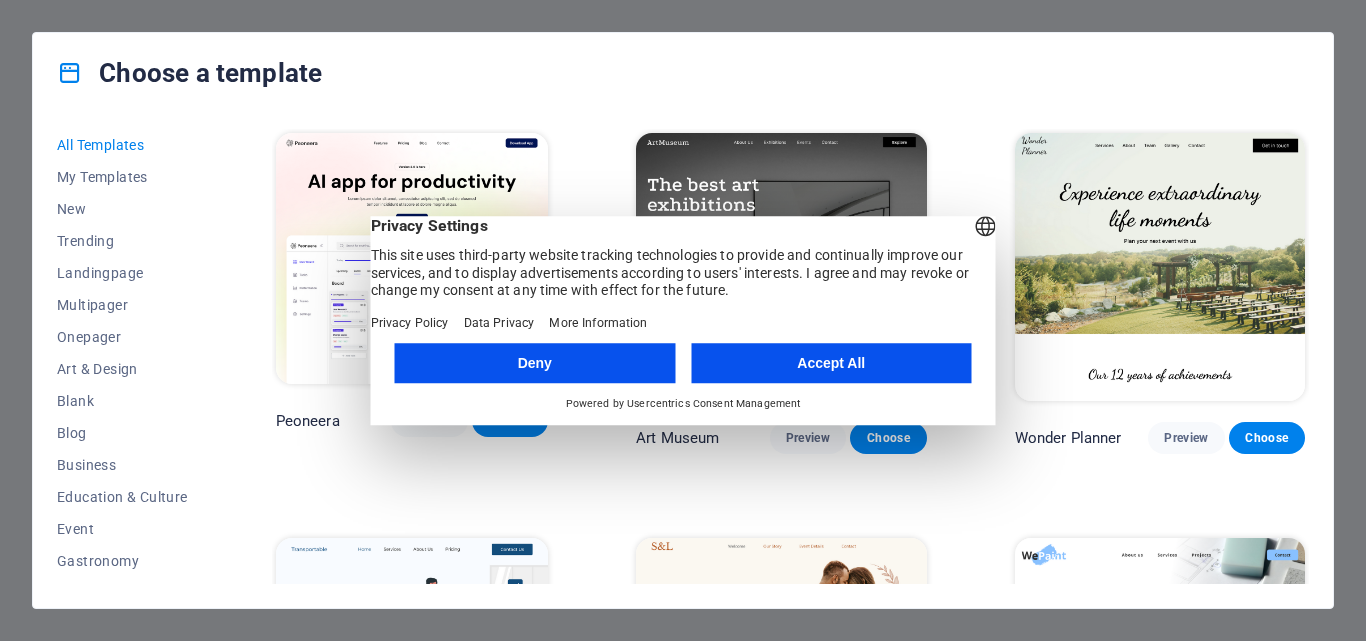 click on "Accept All" at bounding box center [831, 363] 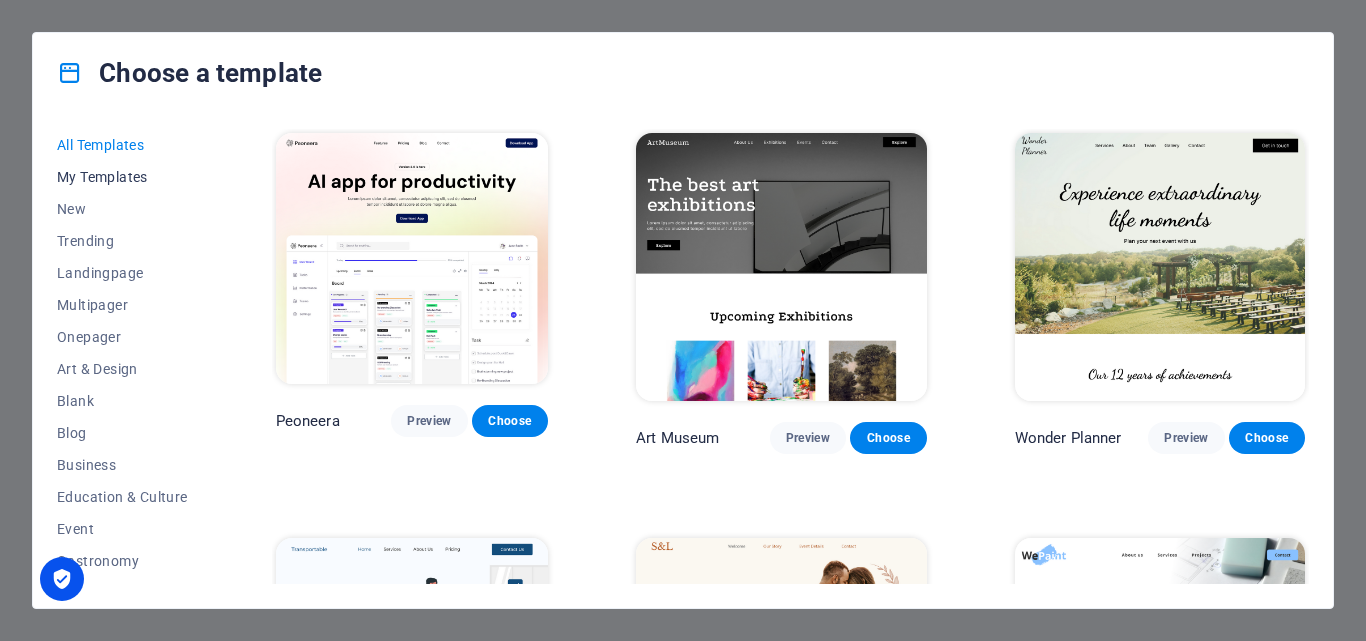 click on "My Templates" at bounding box center (122, 177) 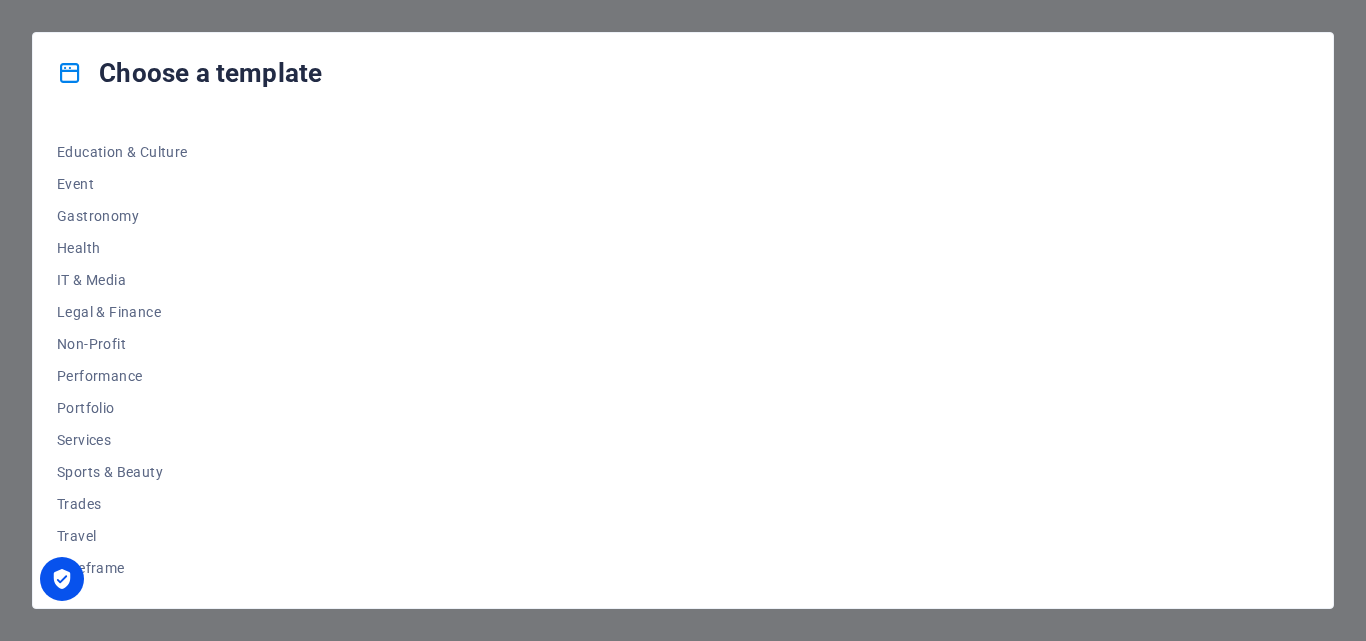 scroll, scrollTop: 0, scrollLeft: 0, axis: both 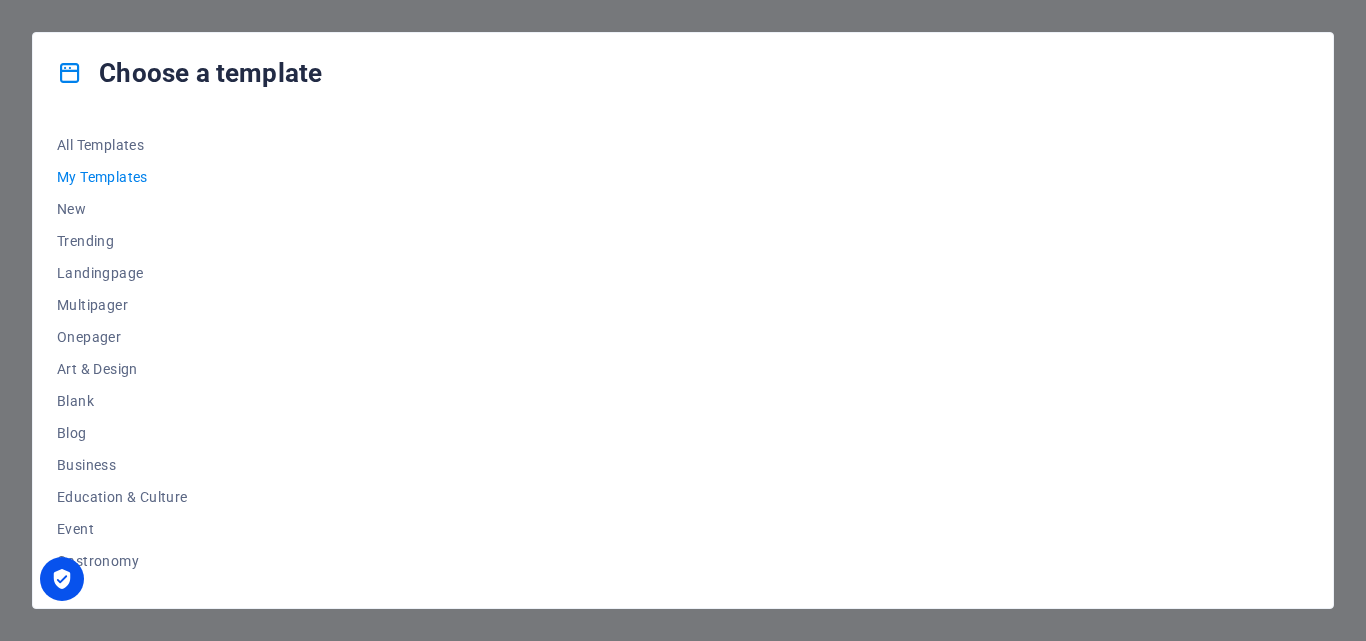 drag, startPoint x: 136, startPoint y: 130, endPoint x: 89, endPoint y: 169, distance: 61.073727 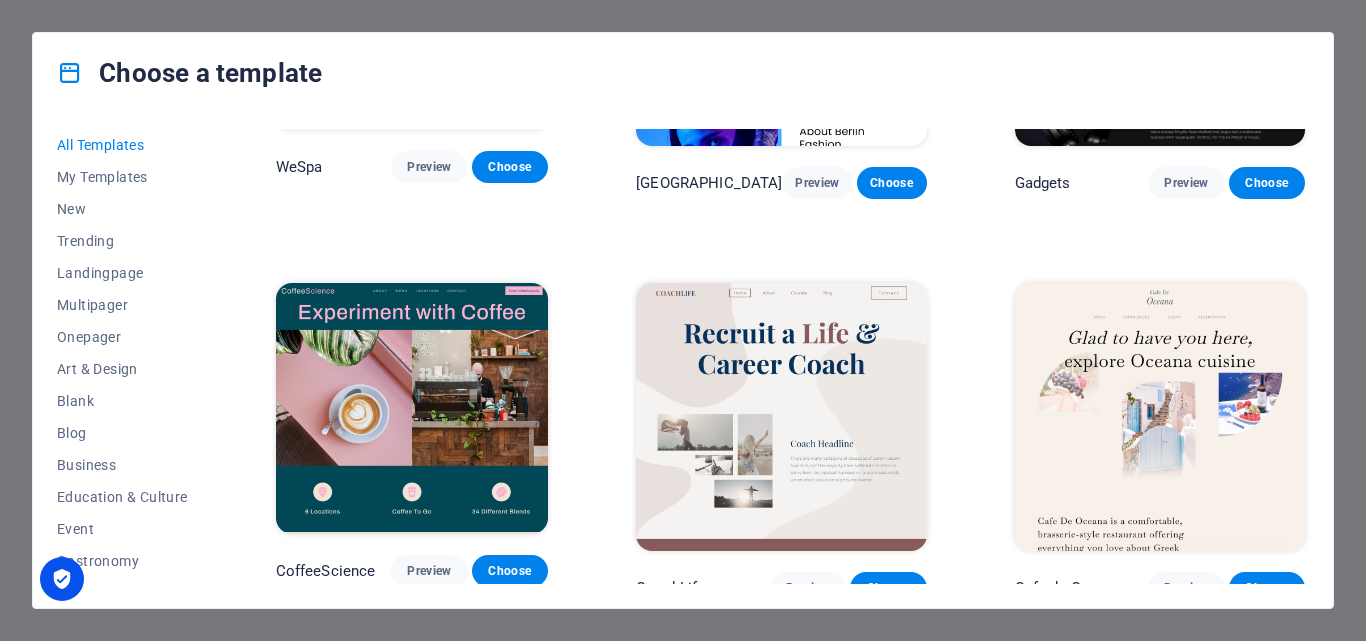 scroll, scrollTop: 4367, scrollLeft: 0, axis: vertical 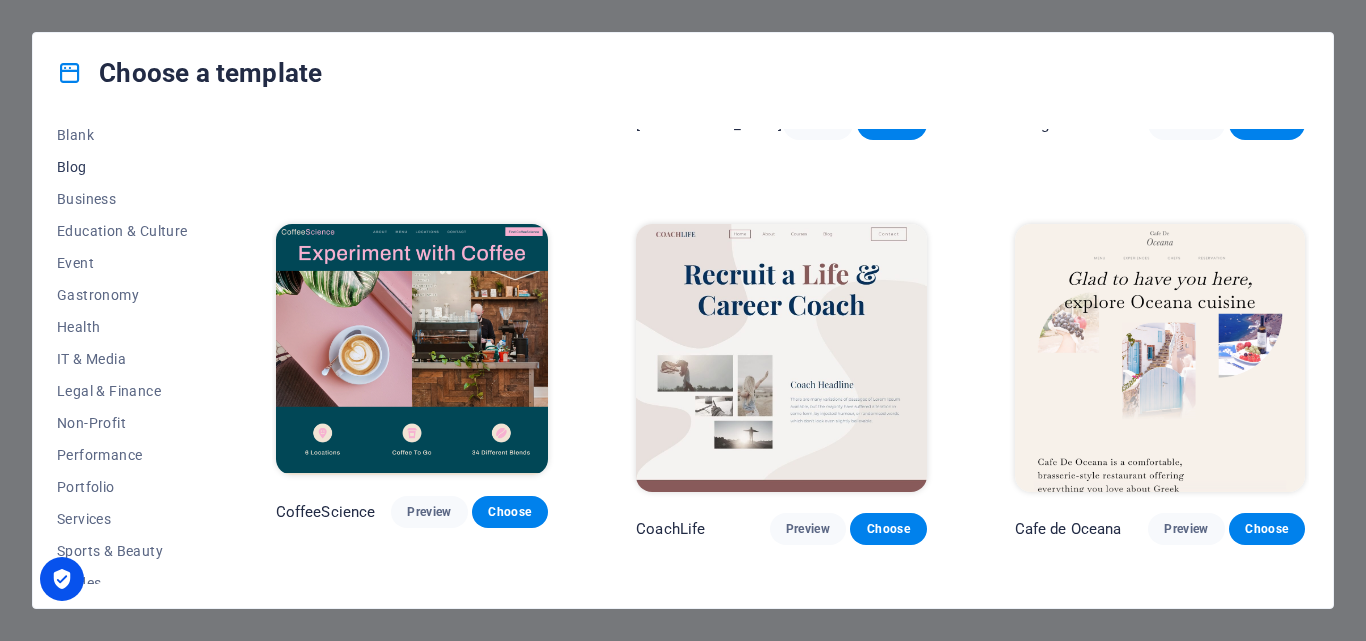 click on "Blog" at bounding box center (122, 167) 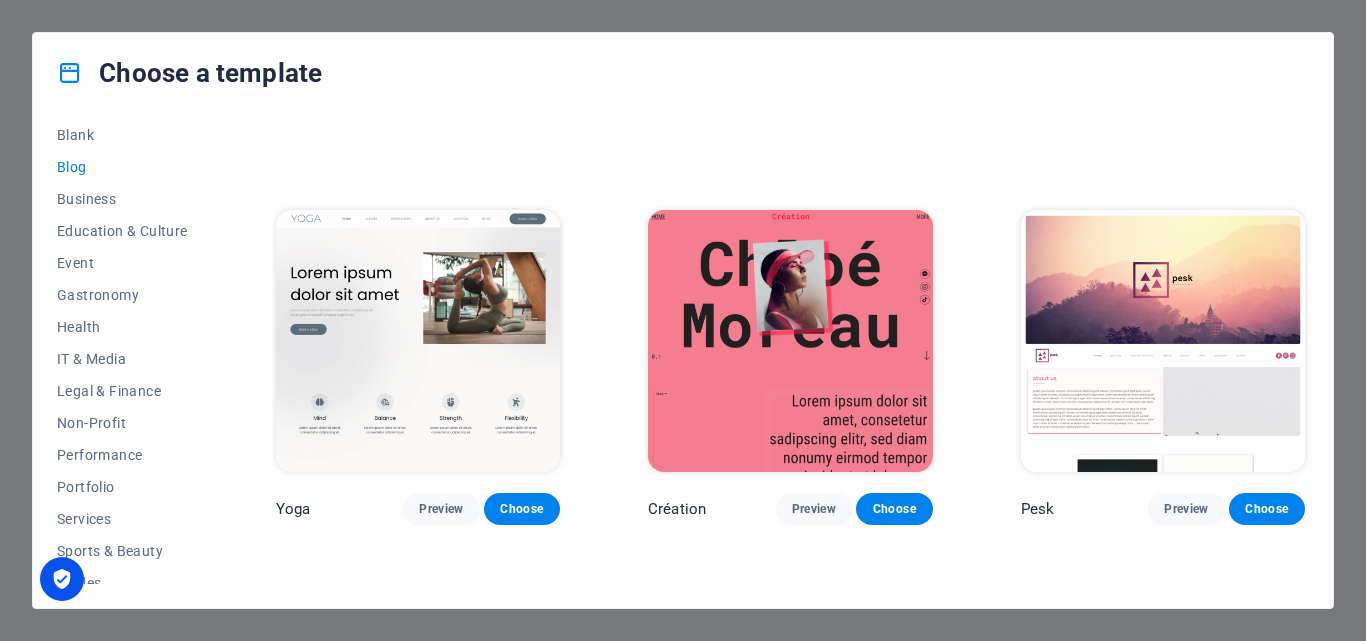 scroll, scrollTop: 1929, scrollLeft: 0, axis: vertical 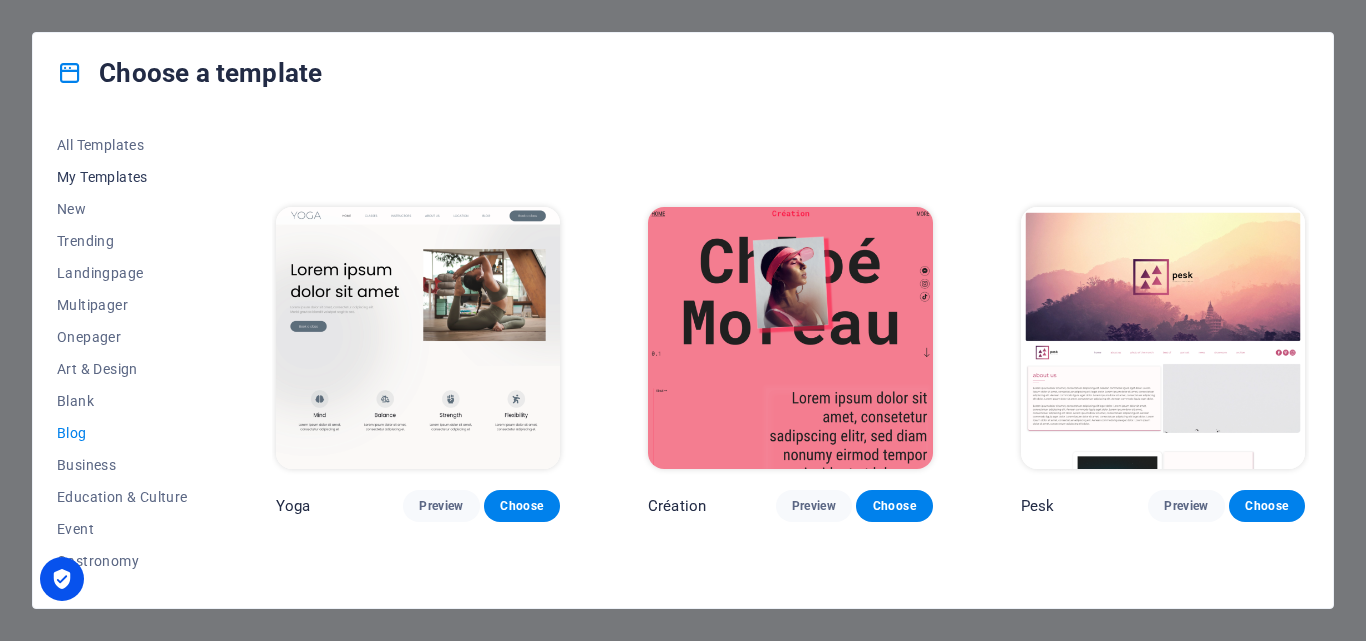 click on "My Templates" at bounding box center (122, 177) 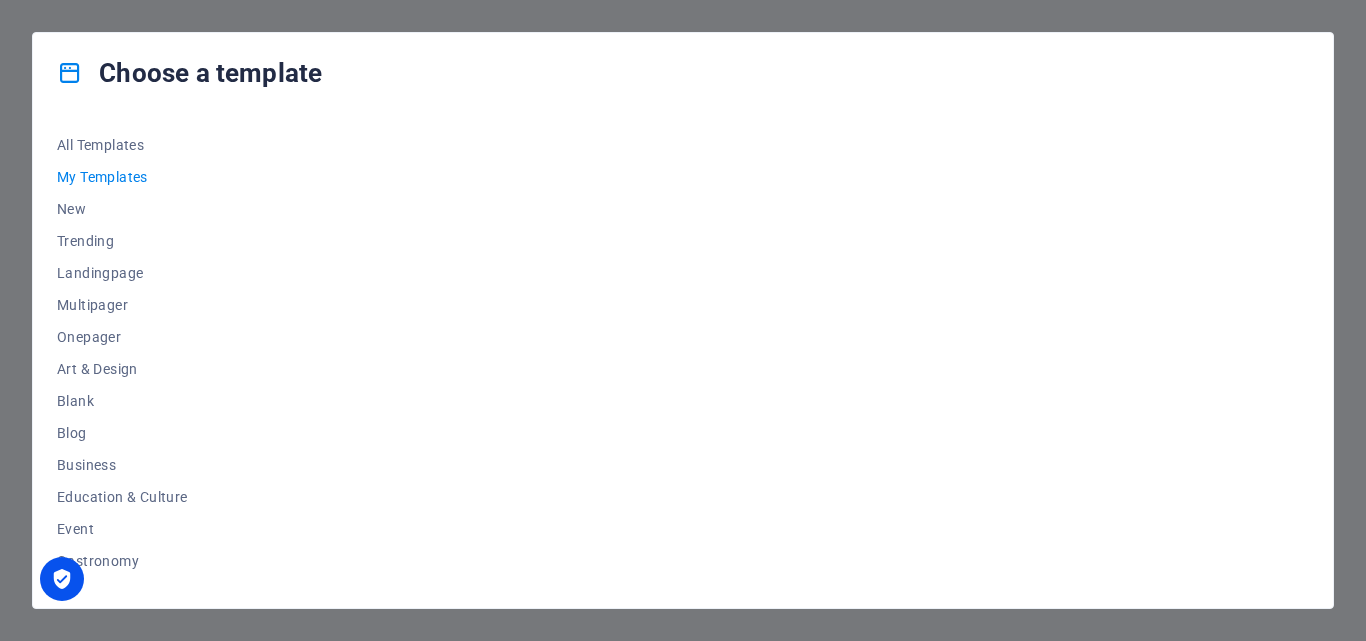 scroll, scrollTop: 0, scrollLeft: 0, axis: both 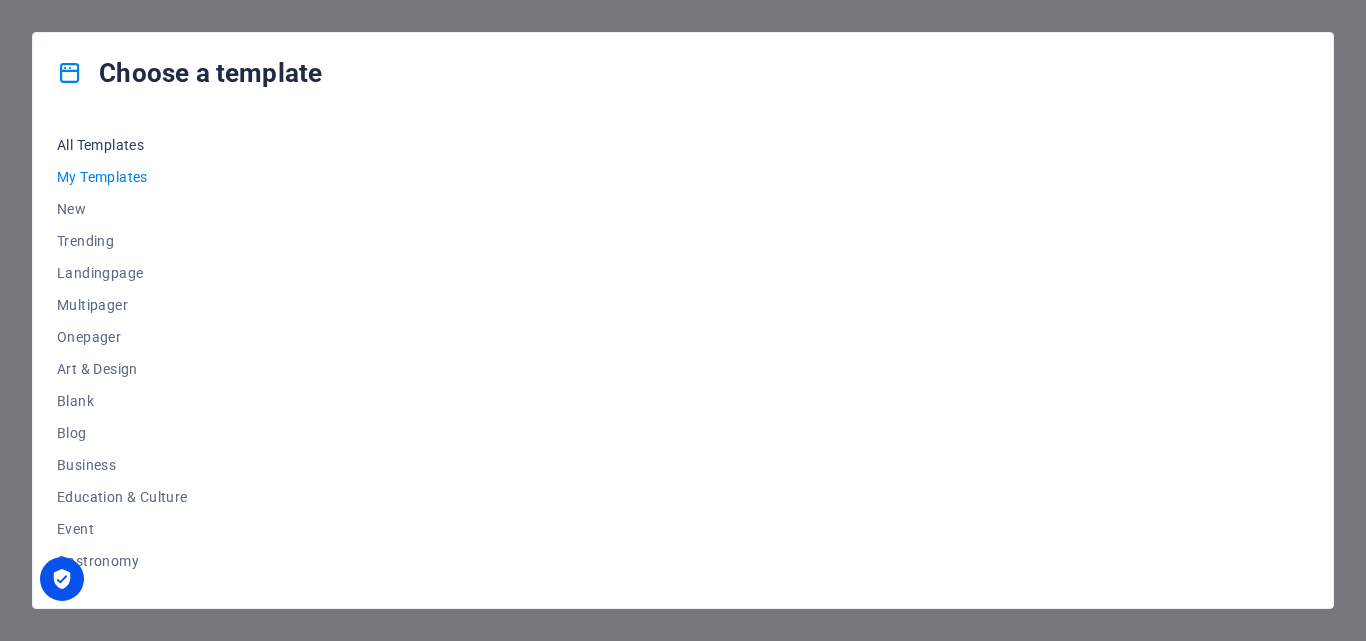 click on "All Templates" at bounding box center (122, 145) 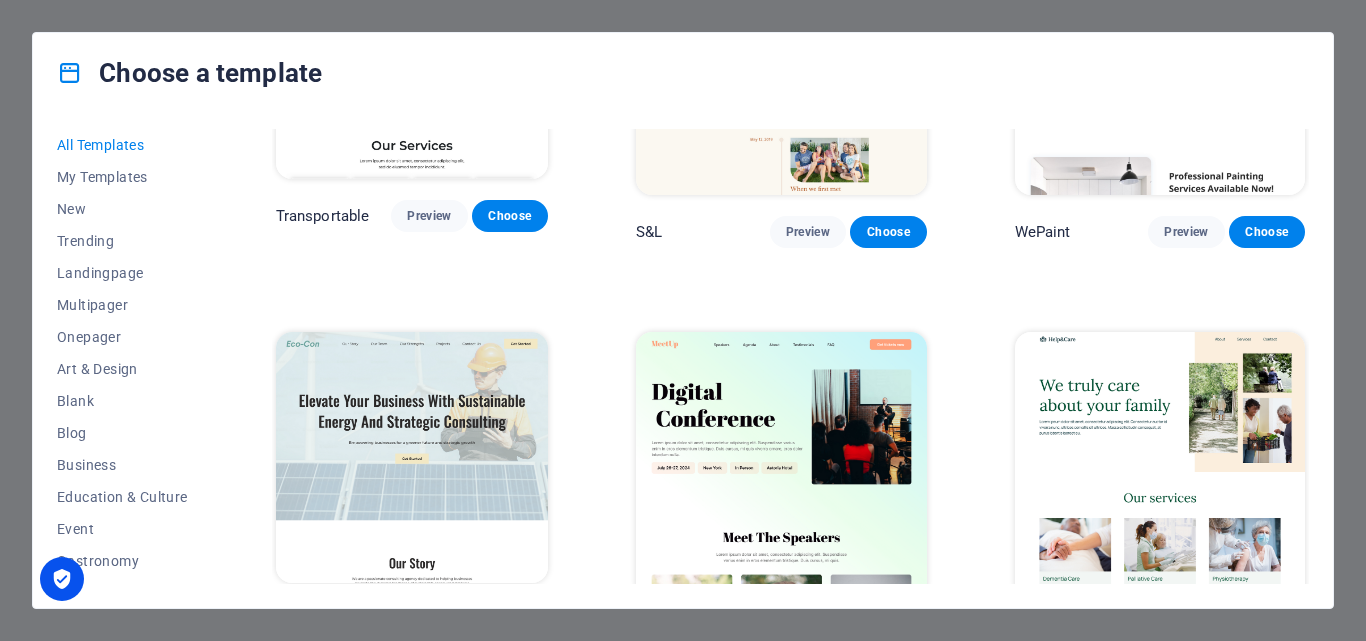 scroll, scrollTop: 809, scrollLeft: 0, axis: vertical 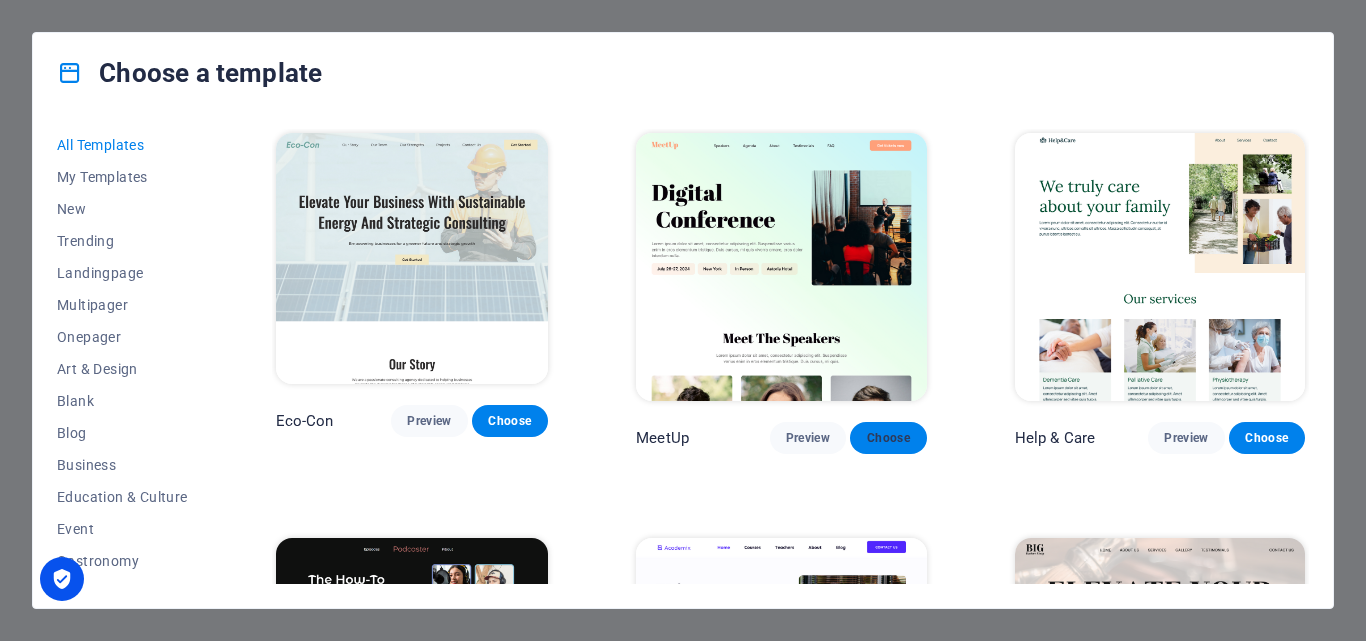 click on "Choose" at bounding box center [888, 438] 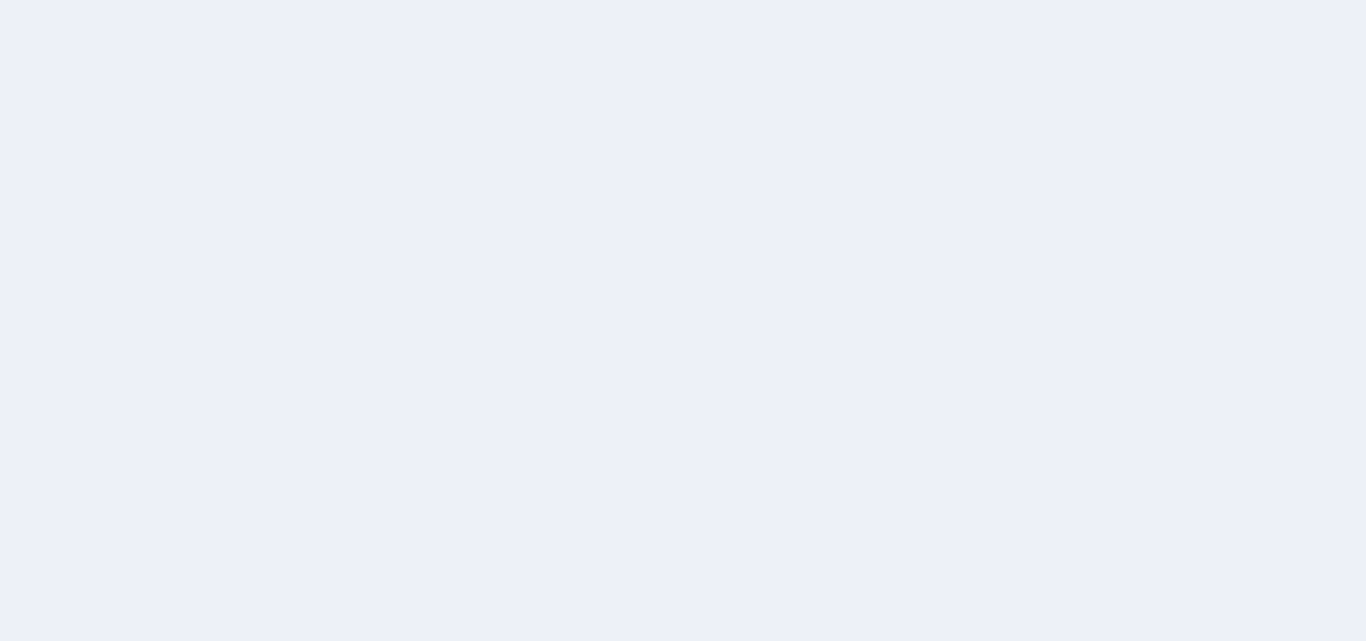scroll, scrollTop: 0, scrollLeft: 0, axis: both 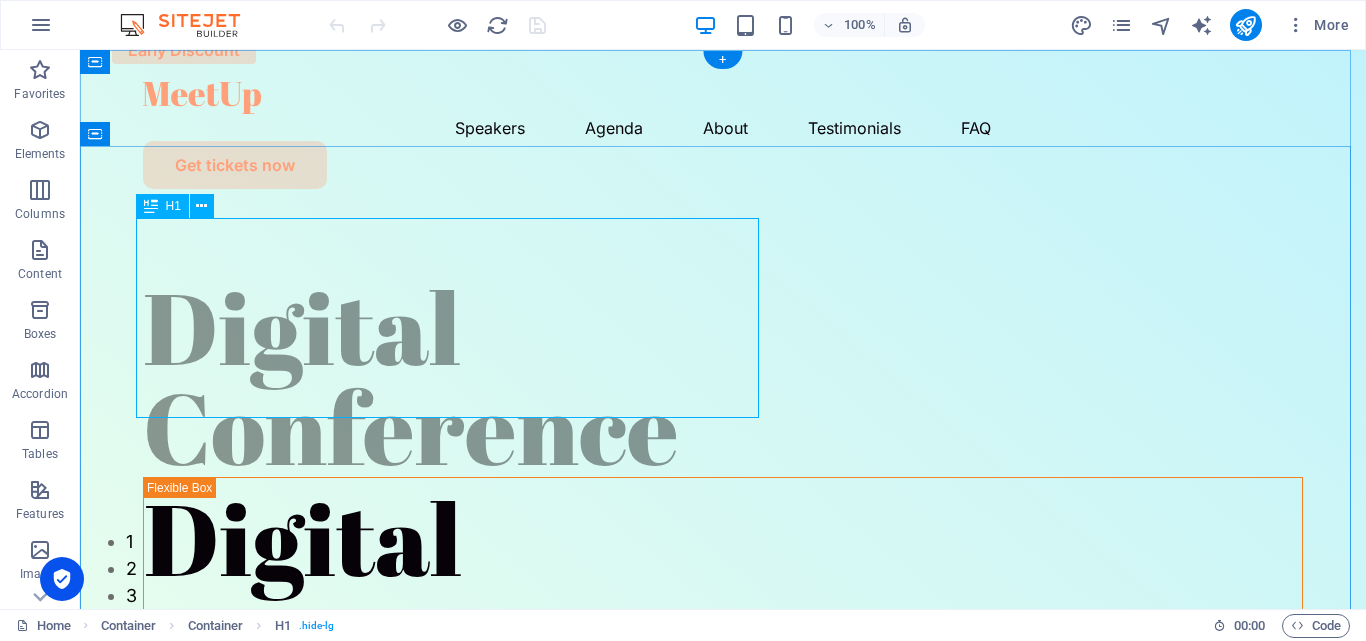 click on "Digital      Conference" at bounding box center (723, 377) 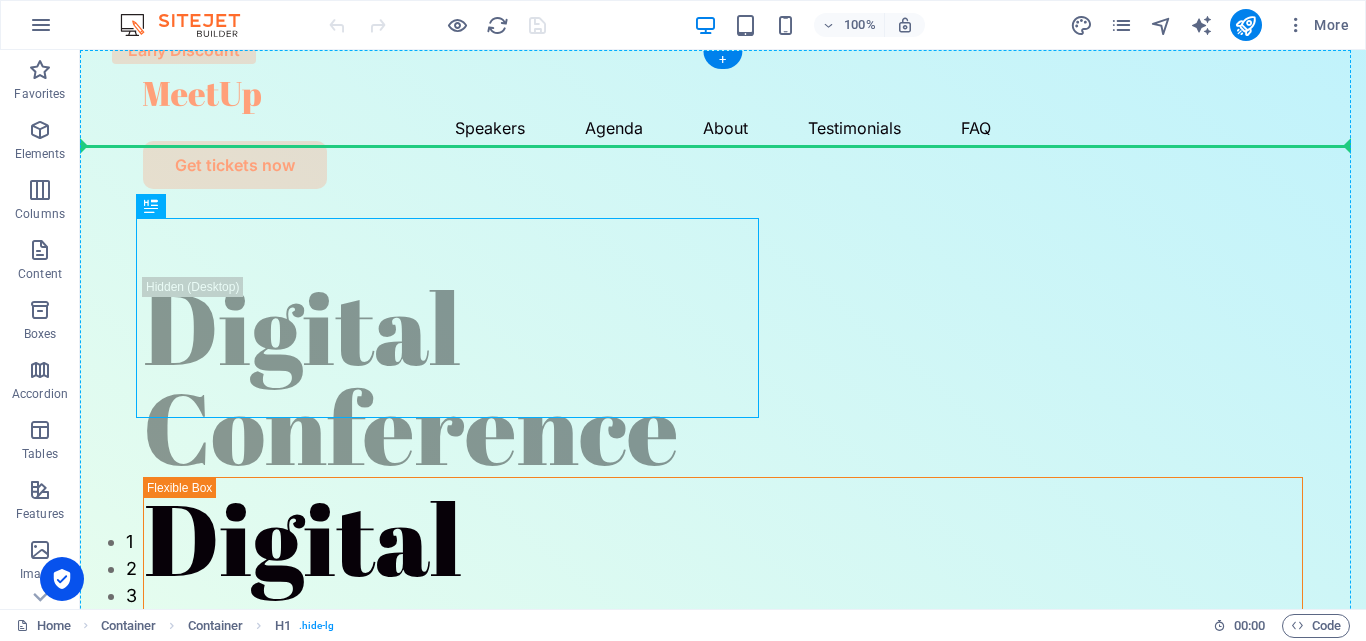 drag, startPoint x: 433, startPoint y: 263, endPoint x: 592, endPoint y: 199, distance: 171.3972 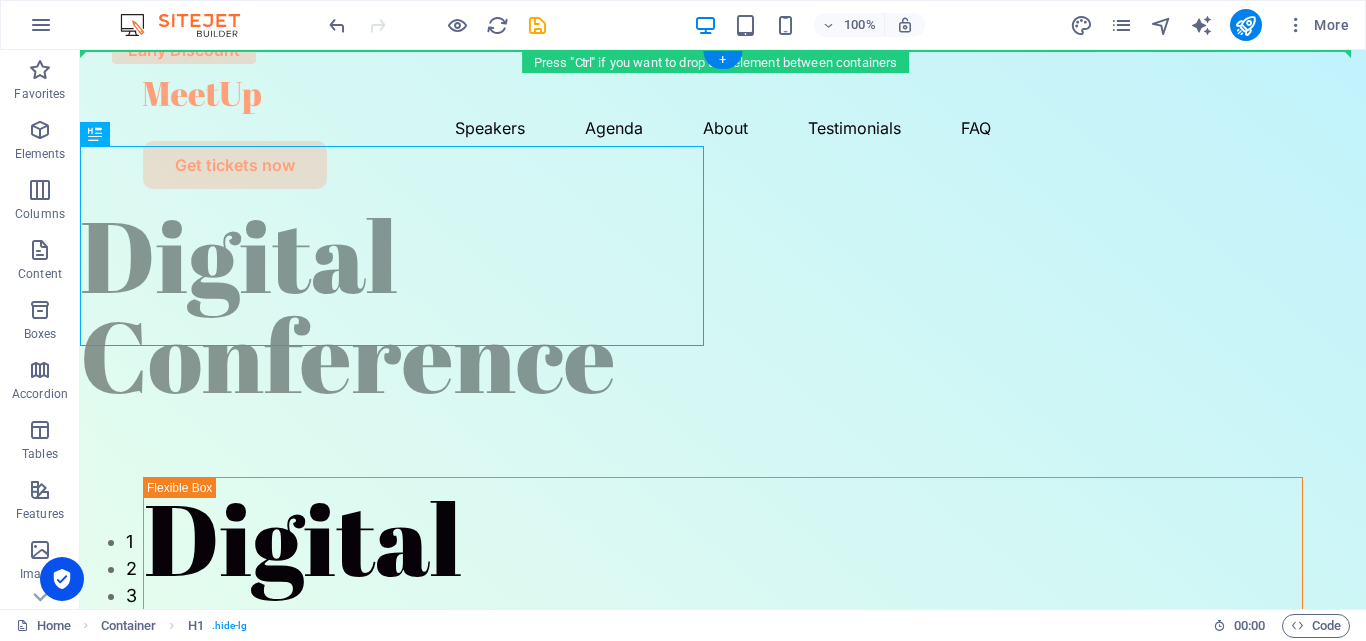 drag, startPoint x: 452, startPoint y: 217, endPoint x: 772, endPoint y: 221, distance: 320.025 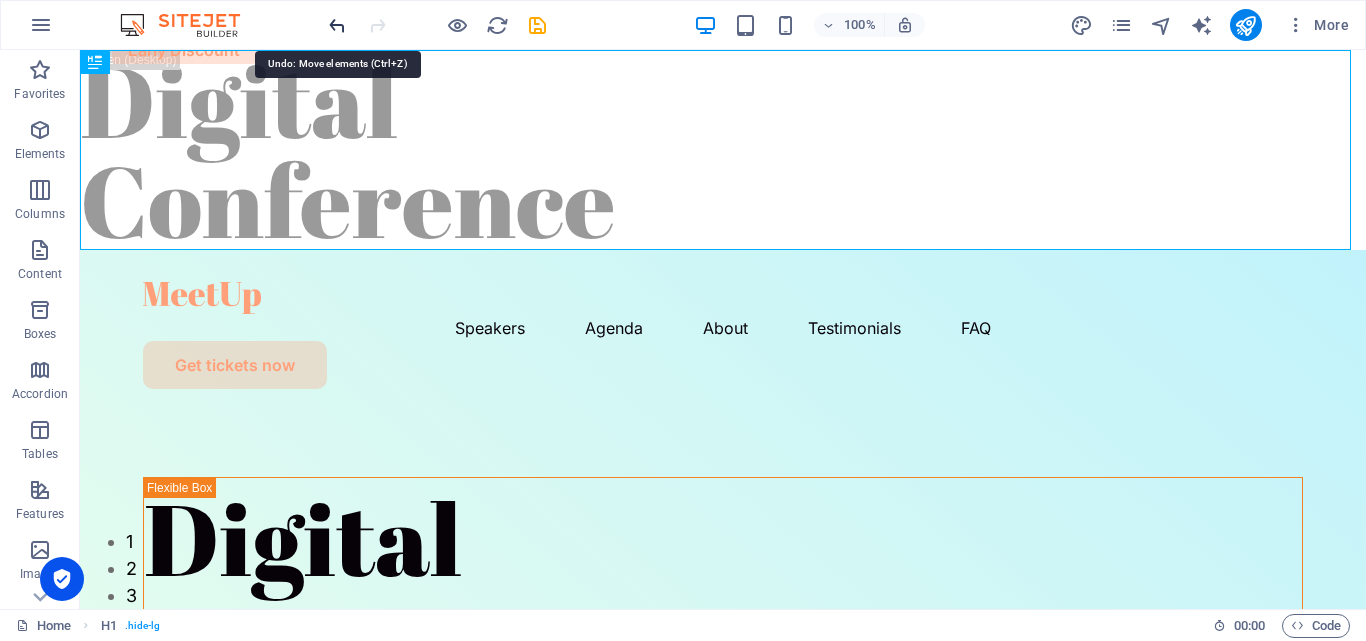 click at bounding box center (337, 25) 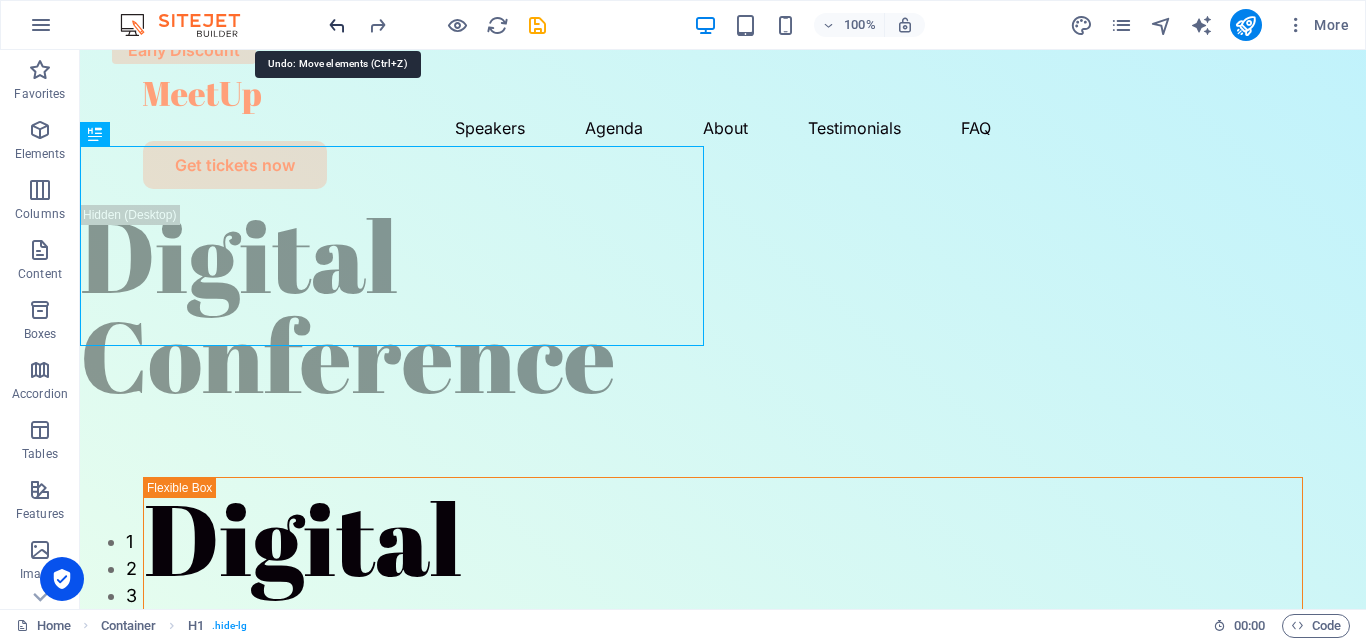 click at bounding box center (337, 25) 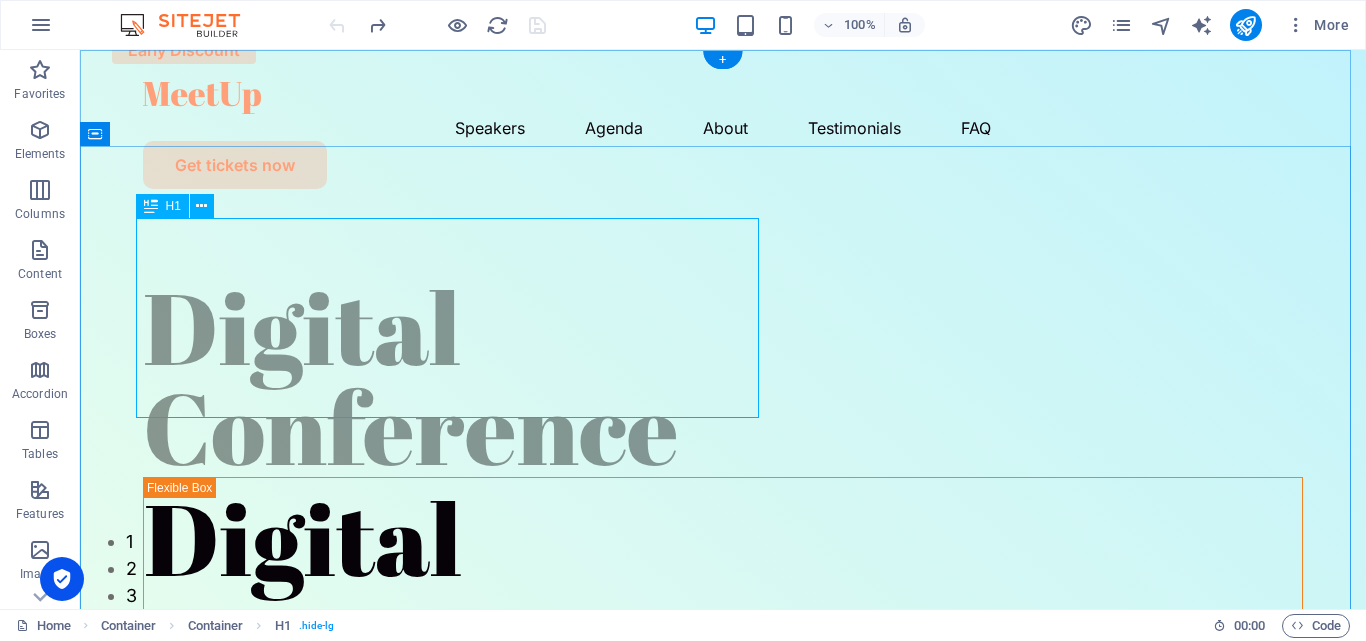 click on "Digital      Conference" at bounding box center (723, 377) 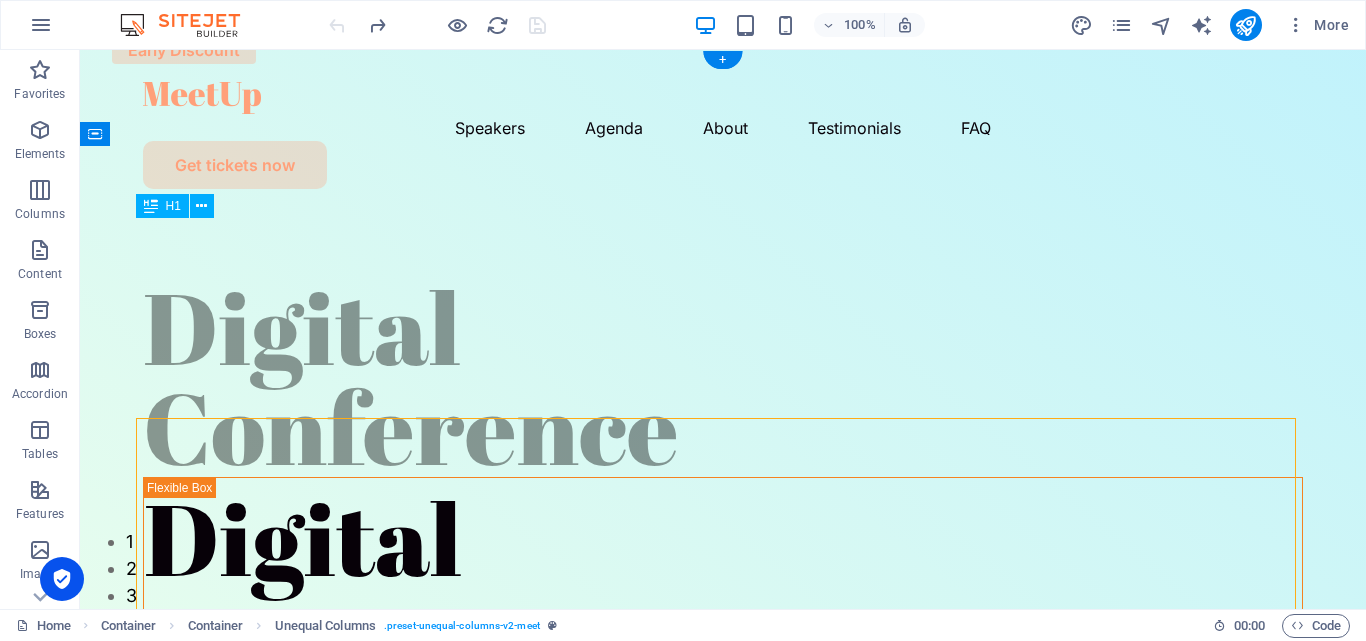 click on "Digital      Conference" at bounding box center [723, 377] 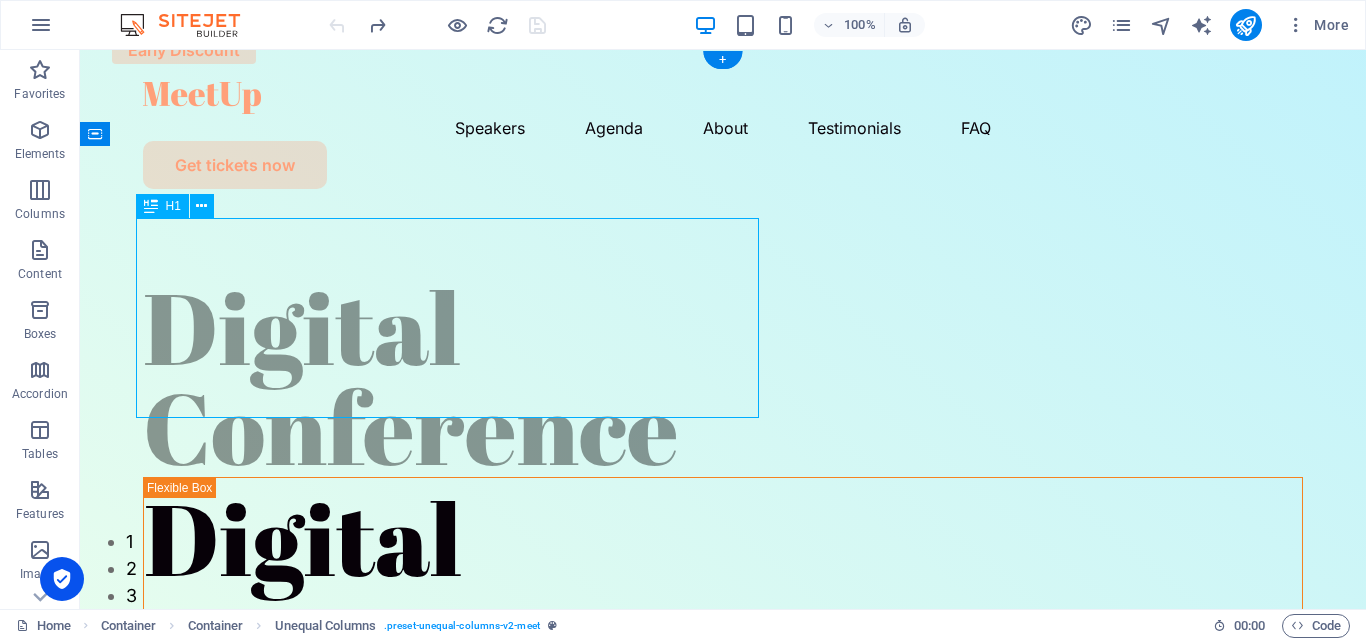 click on "Digital      Conference" at bounding box center (723, 377) 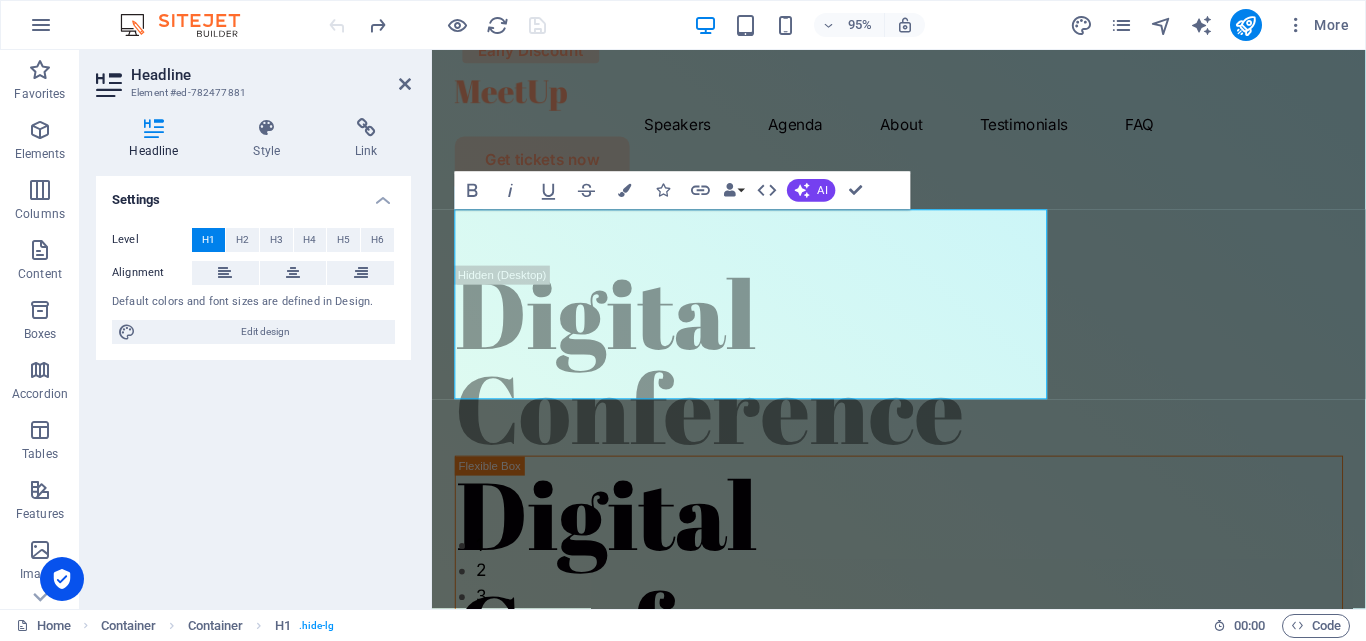 click on "Headline" at bounding box center (271, 75) 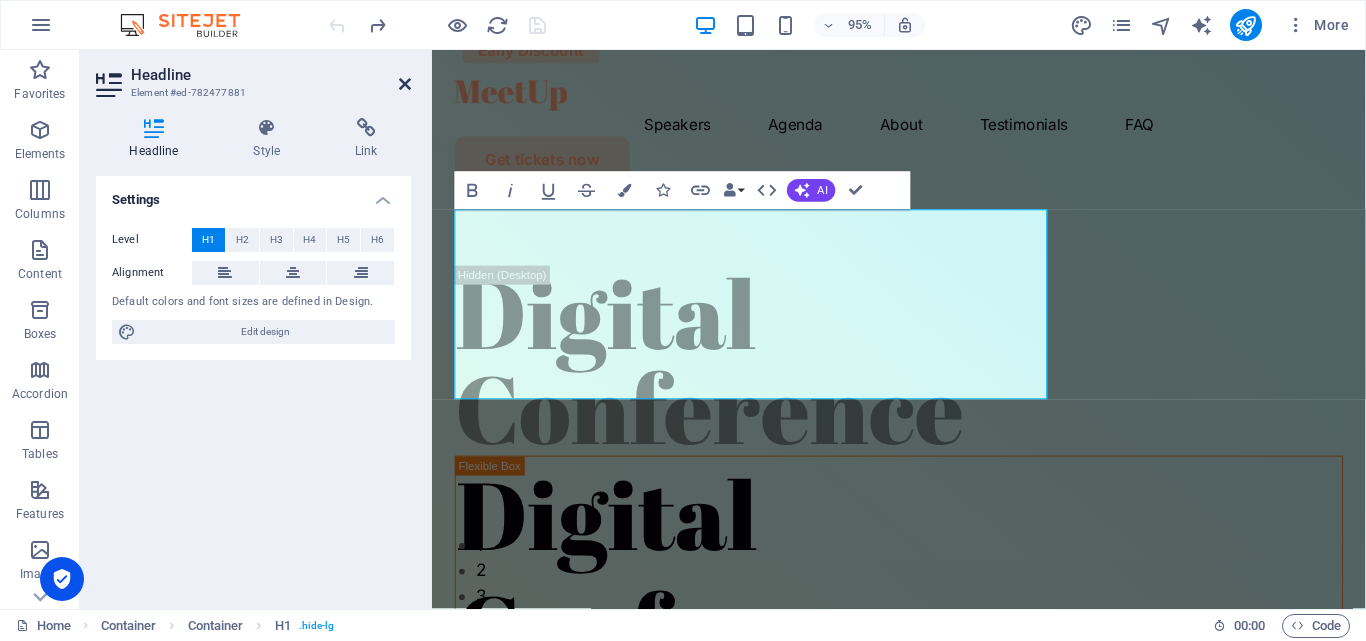 click at bounding box center [405, 84] 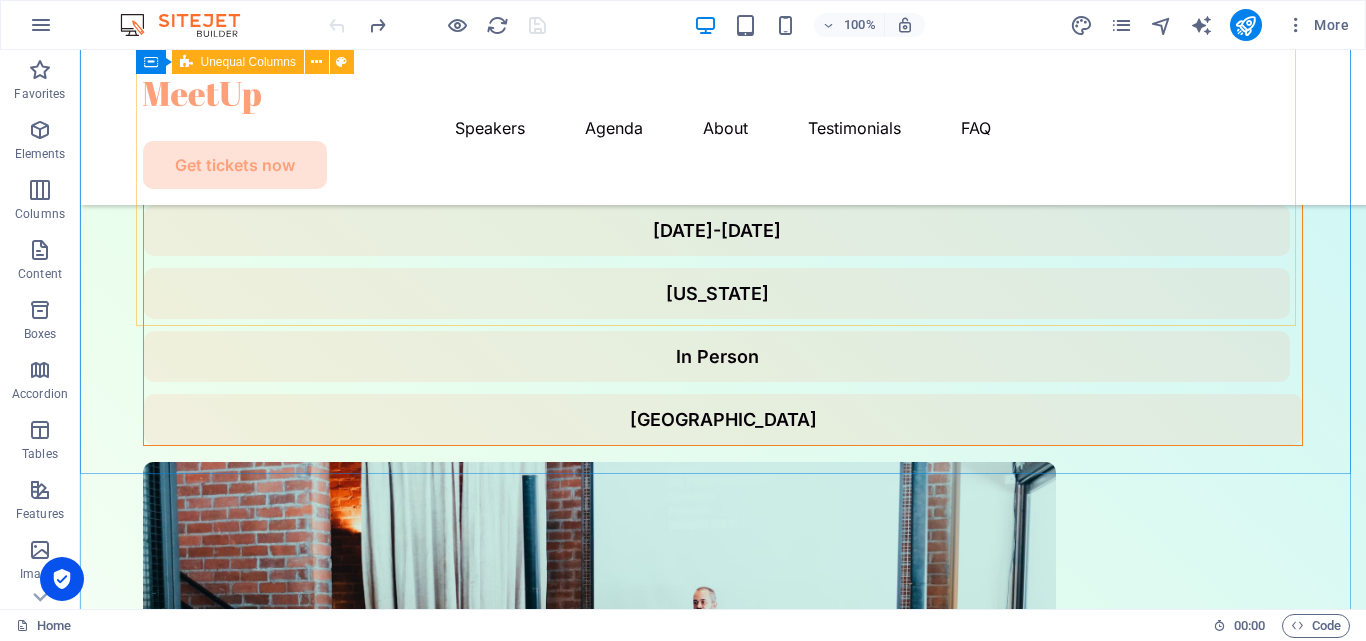 scroll, scrollTop: 739, scrollLeft: 0, axis: vertical 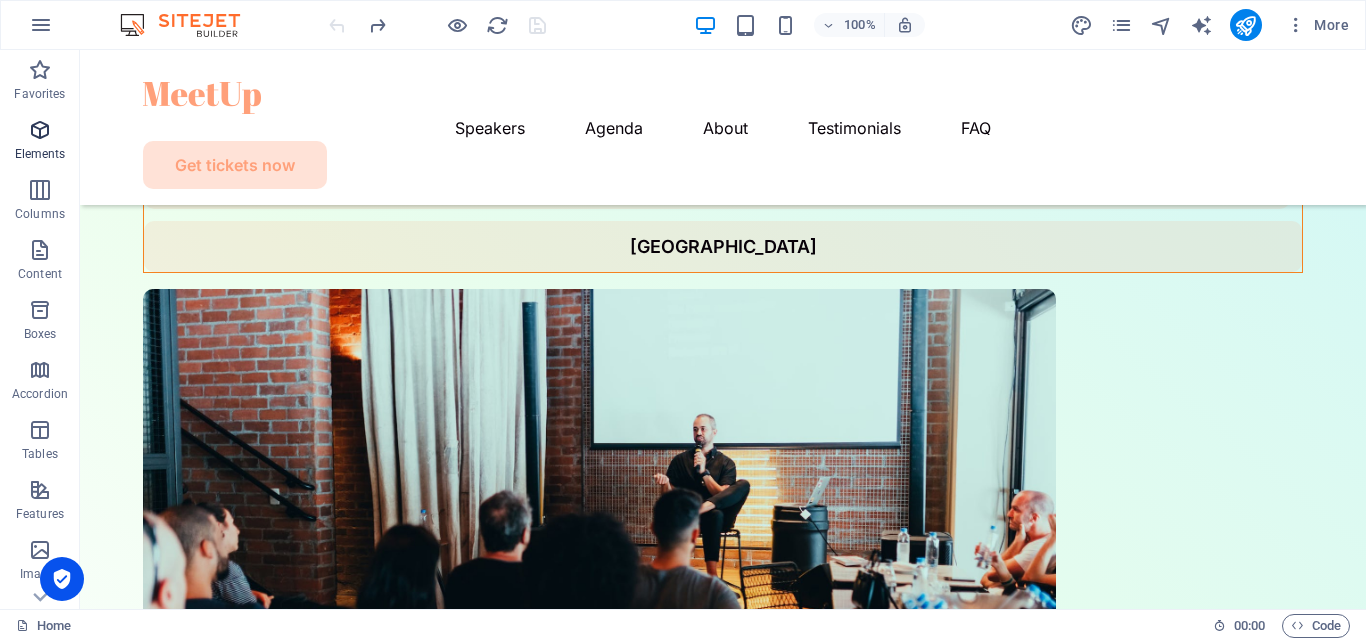 click on "Elements" at bounding box center (40, 154) 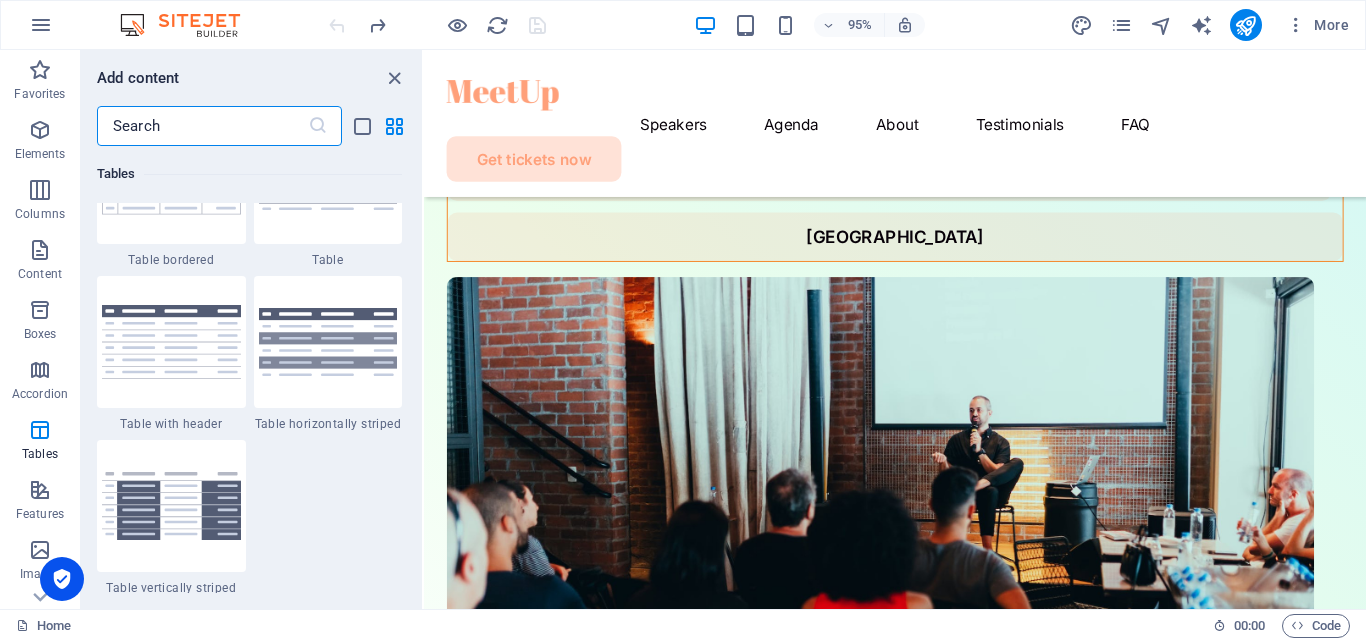 scroll, scrollTop: 7449, scrollLeft: 0, axis: vertical 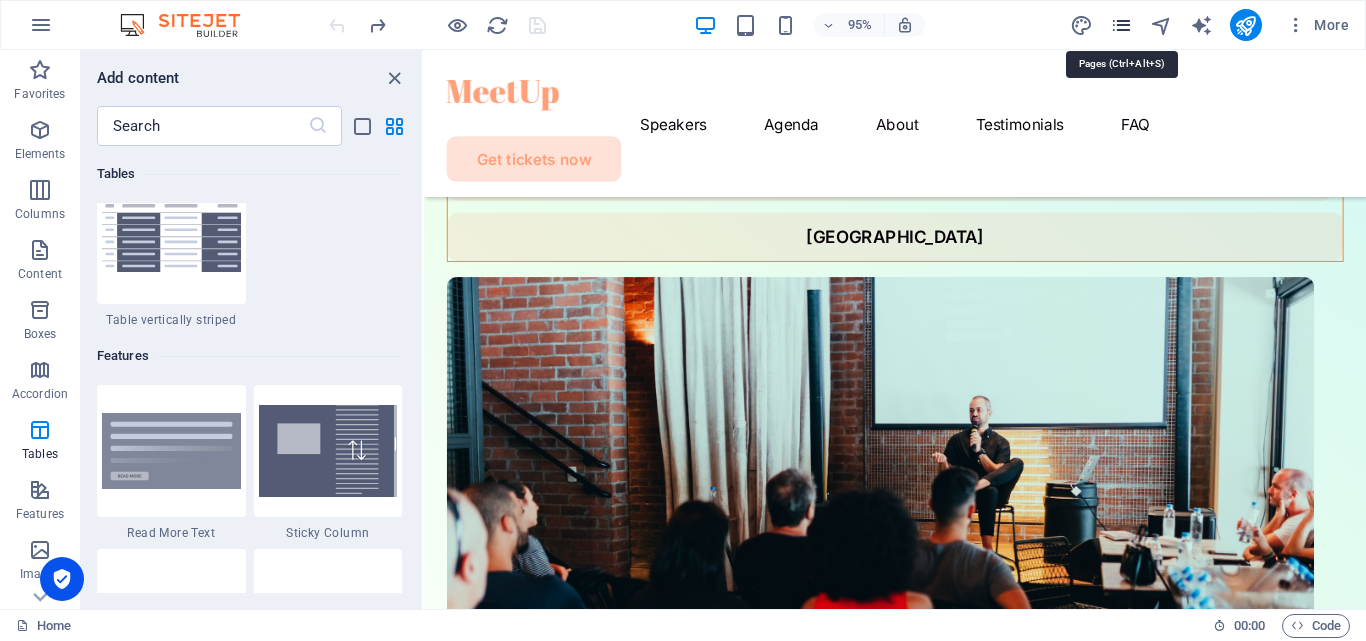 click at bounding box center [1121, 25] 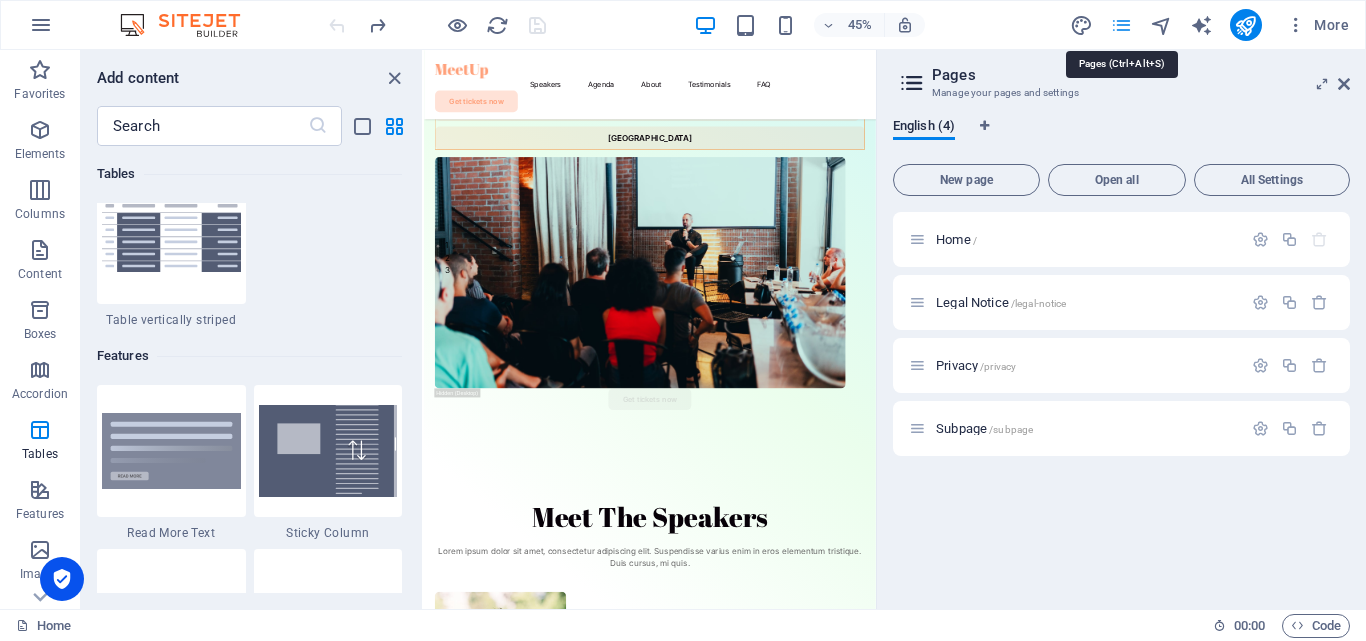 click at bounding box center [1121, 25] 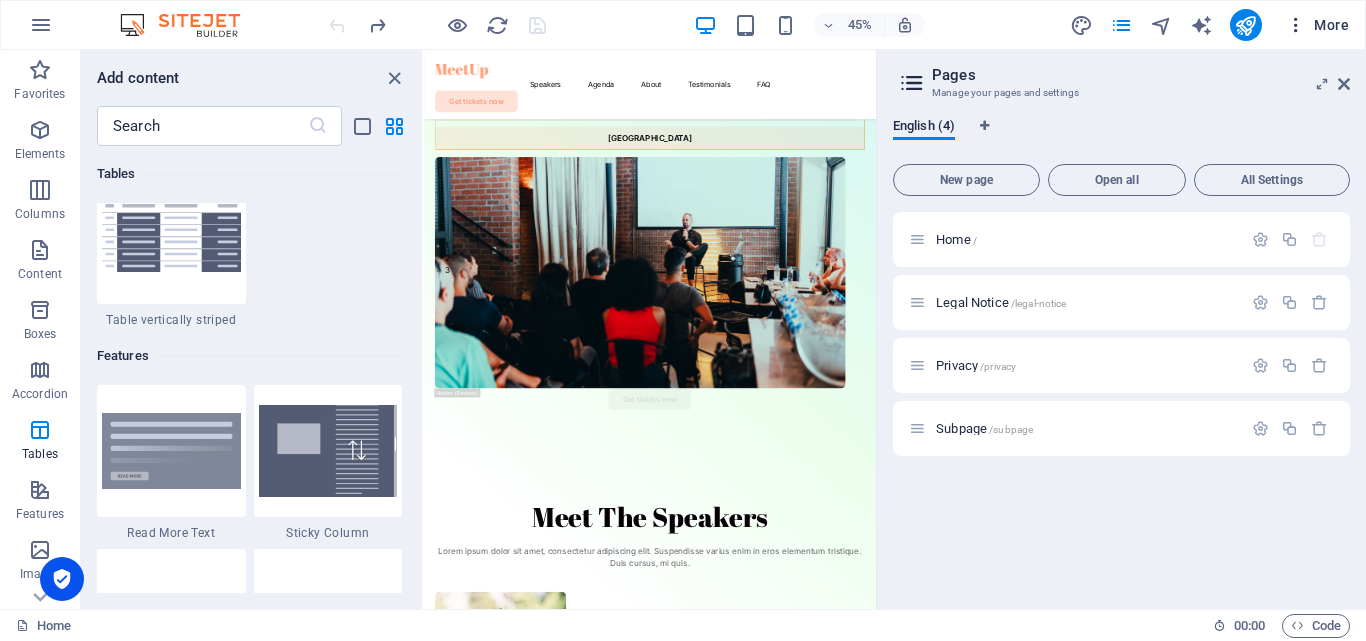 click at bounding box center [1296, 25] 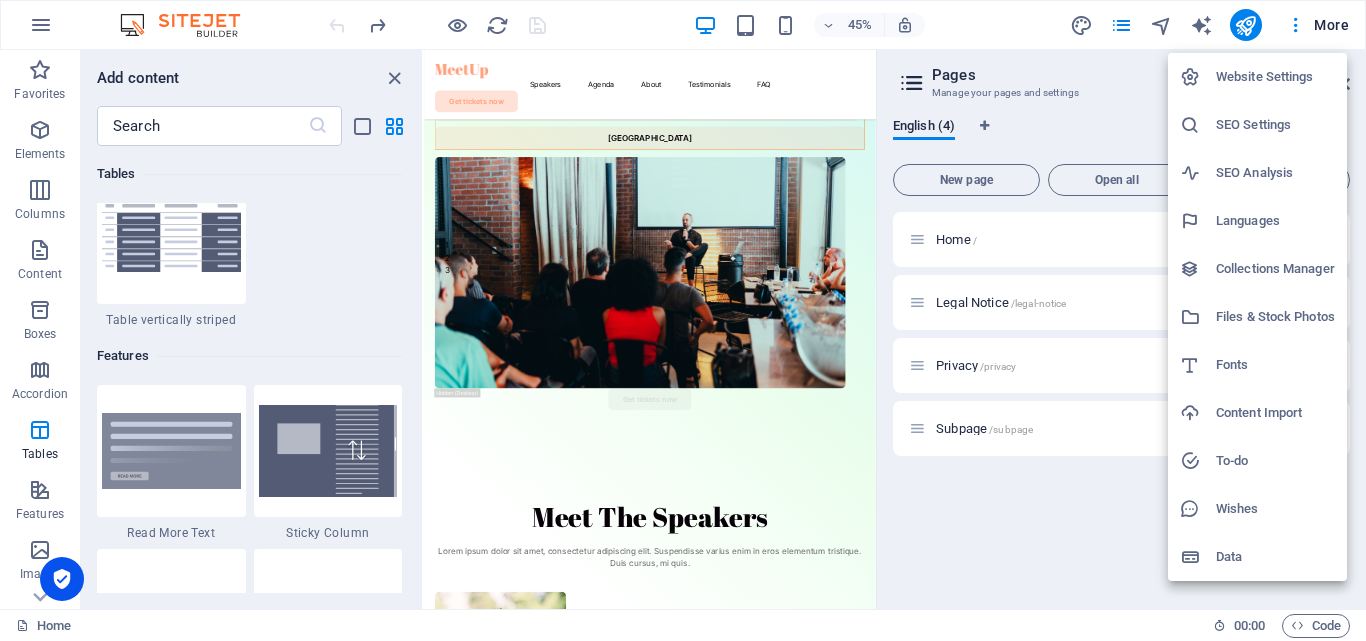 click at bounding box center [683, 320] 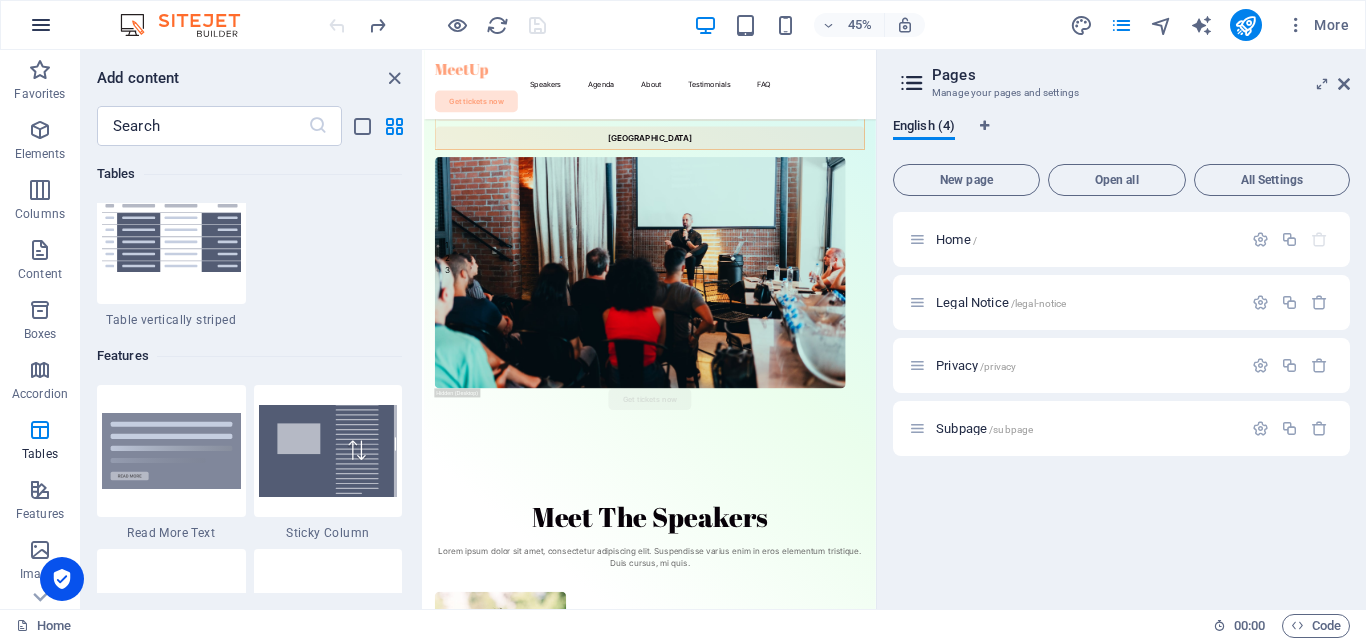 click at bounding box center [41, 25] 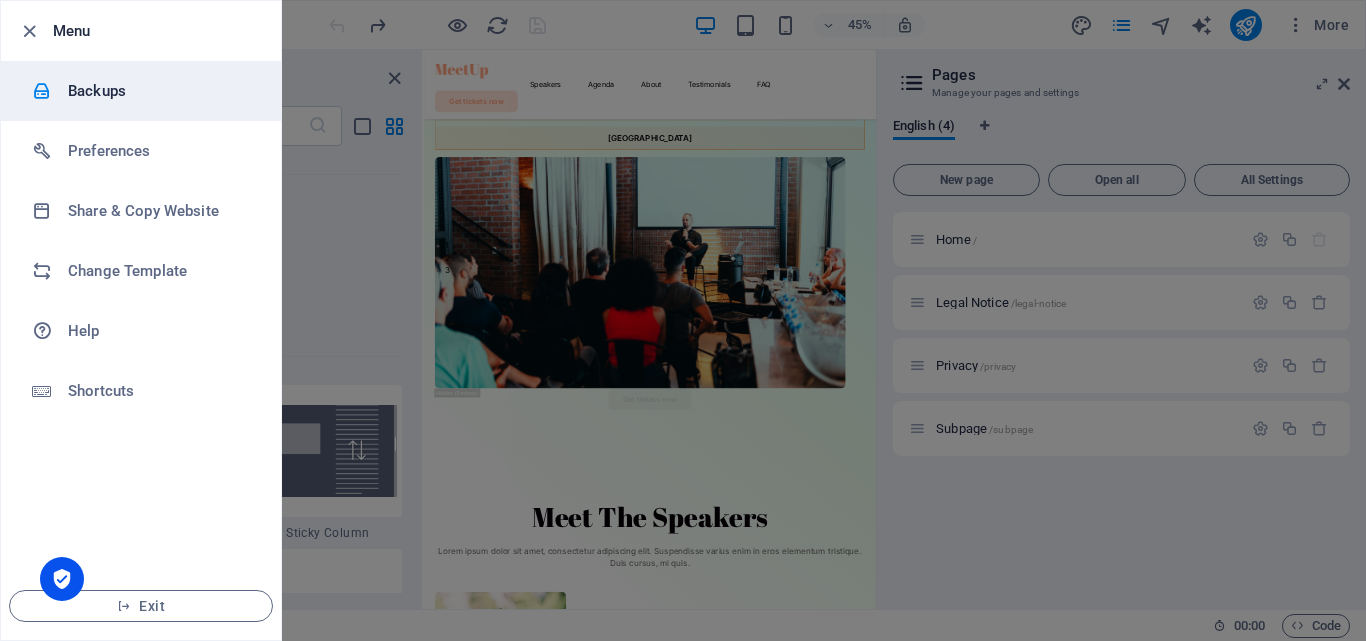 click on "Backups" at bounding box center (160, 91) 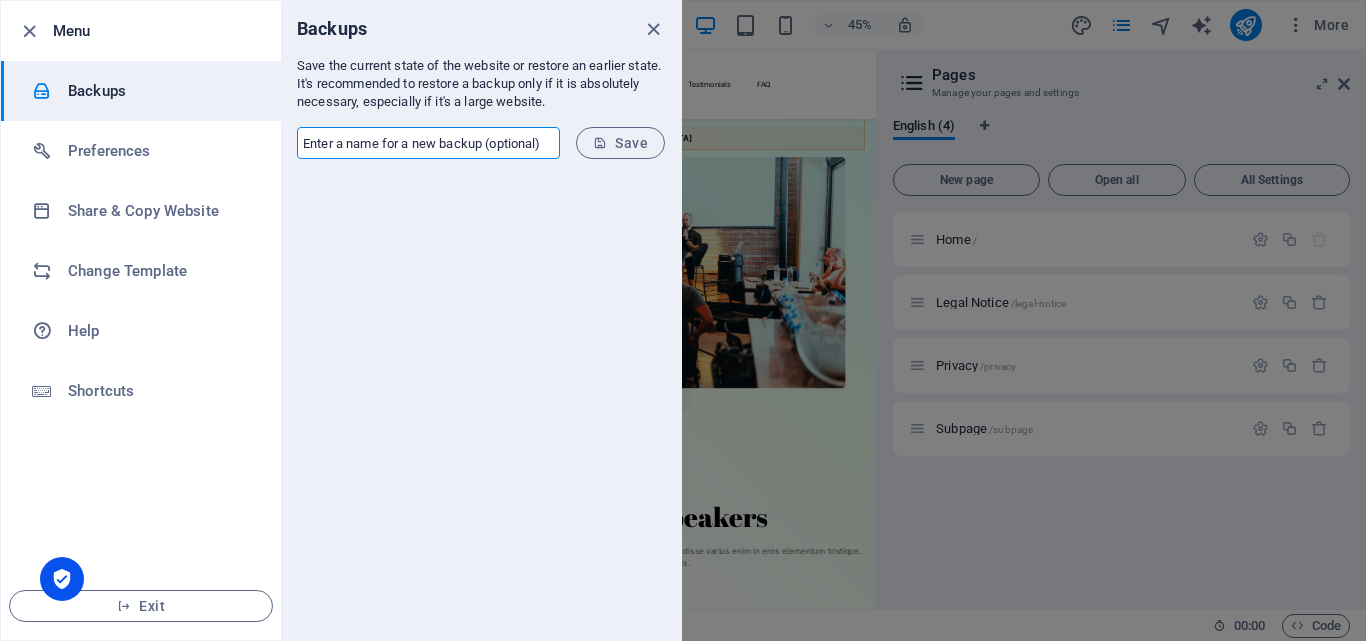 drag, startPoint x: 303, startPoint y: 133, endPoint x: 320, endPoint y: 129, distance: 17.464249 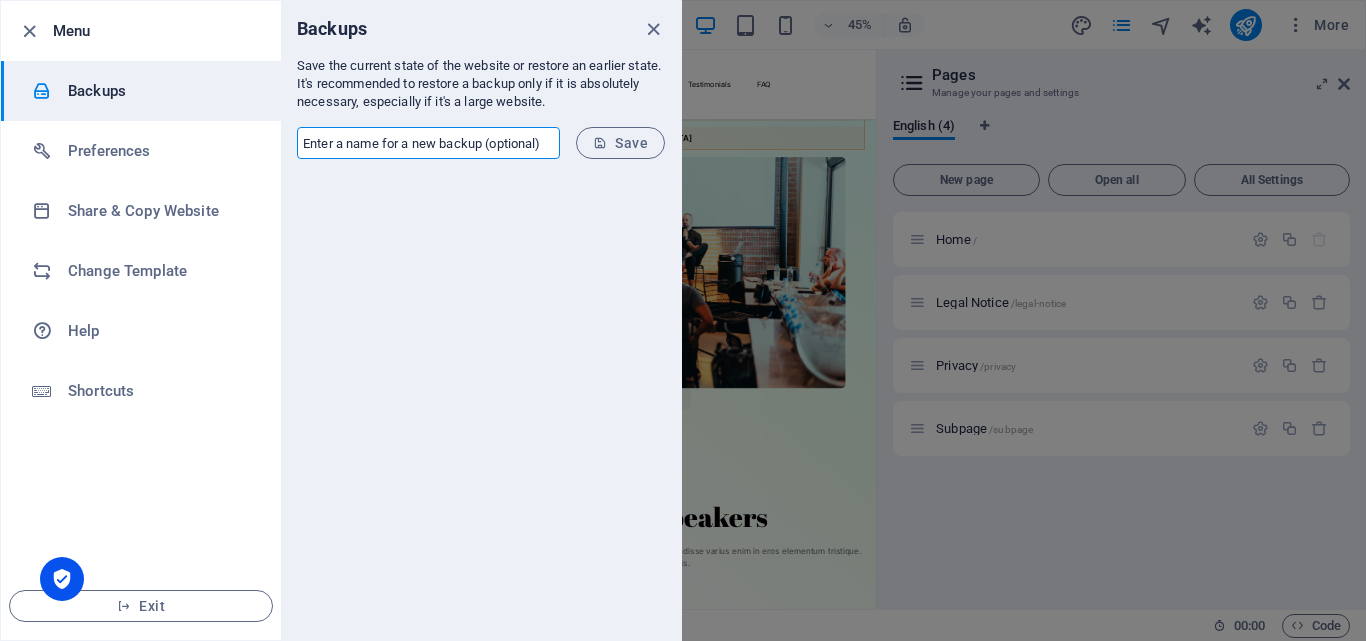 click at bounding box center (428, 143) 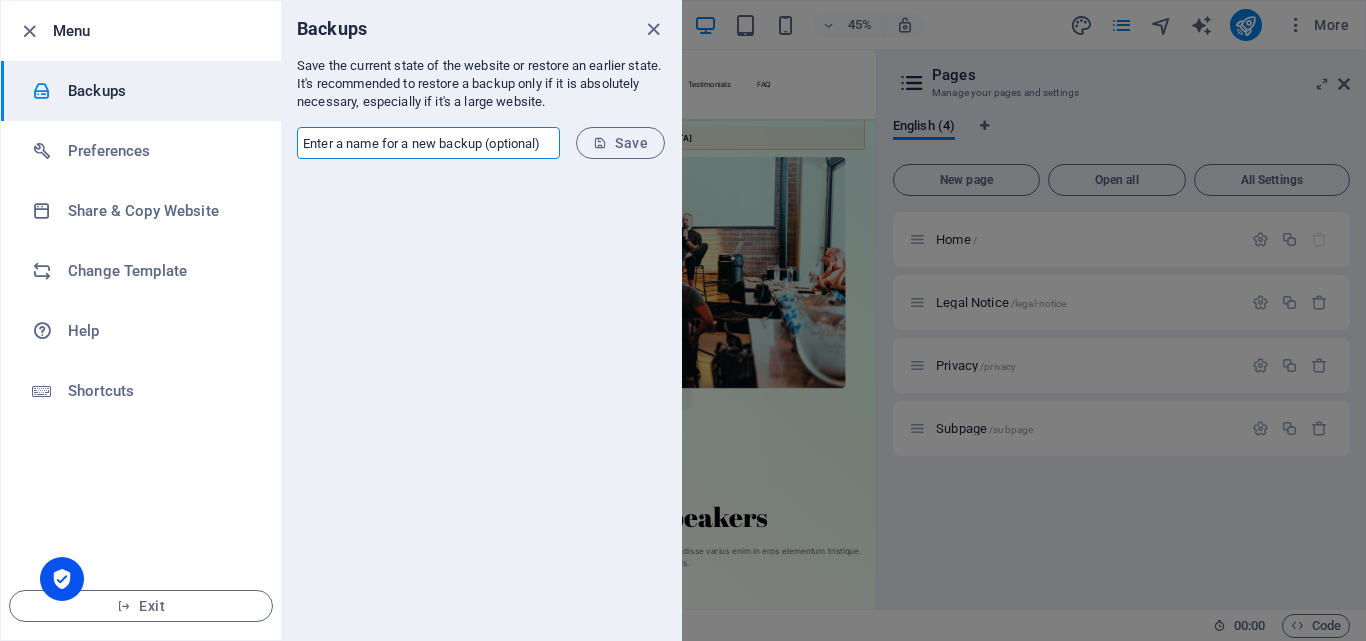 click at bounding box center [428, 143] 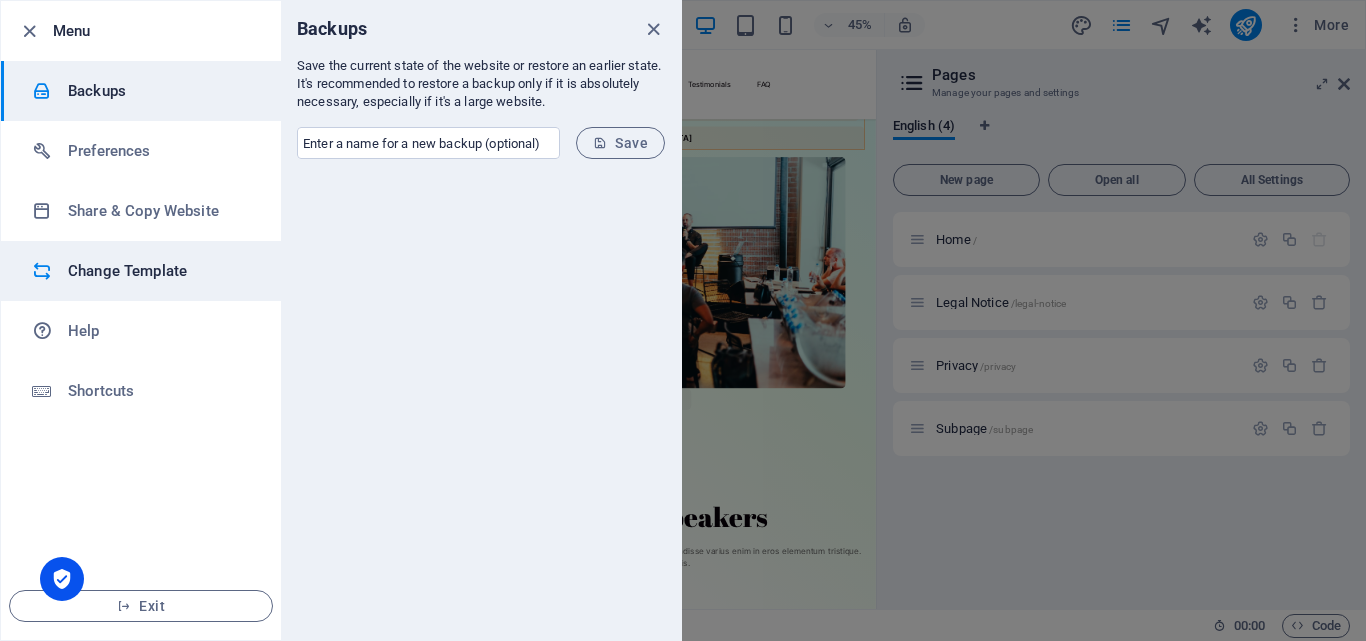 click on "Change Template" at bounding box center (160, 271) 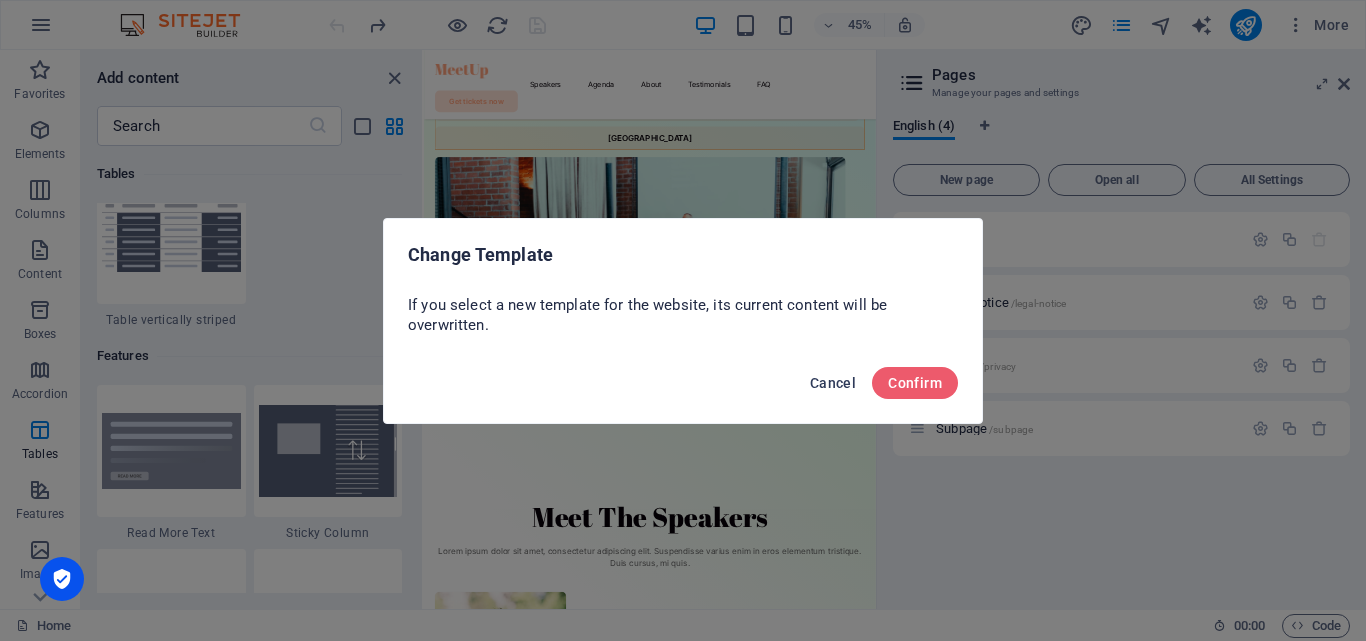 click on "Cancel" at bounding box center (833, 383) 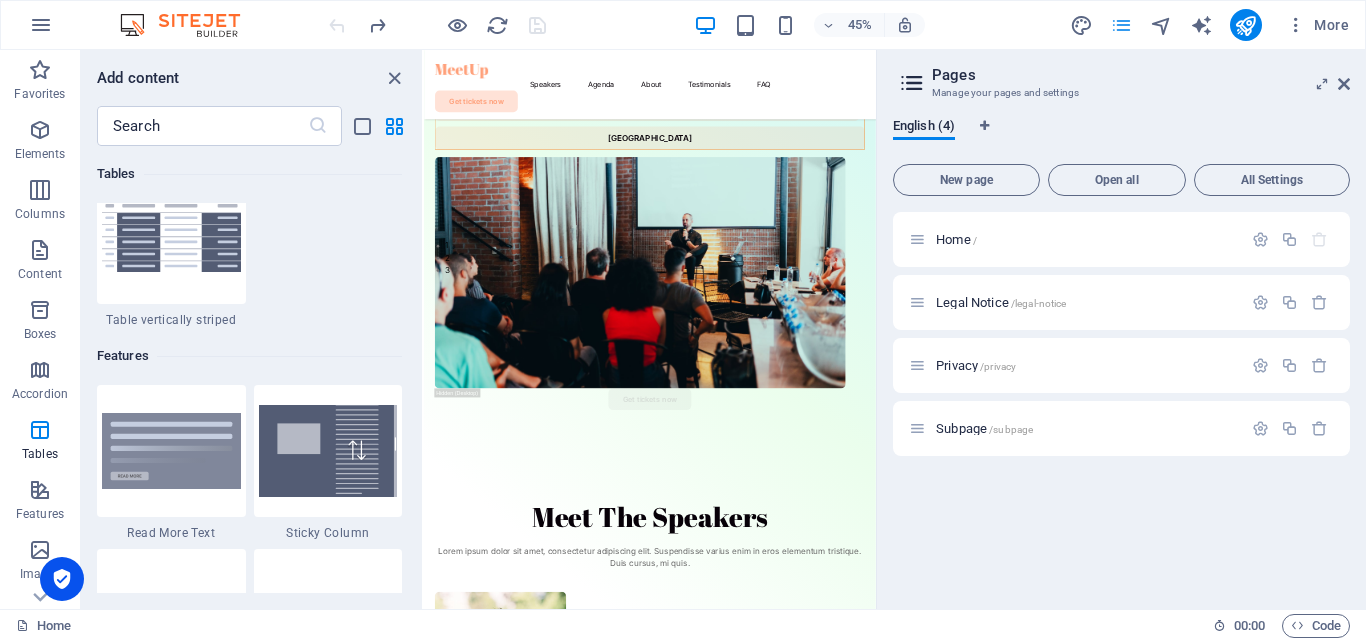 click at bounding box center [1122, 25] 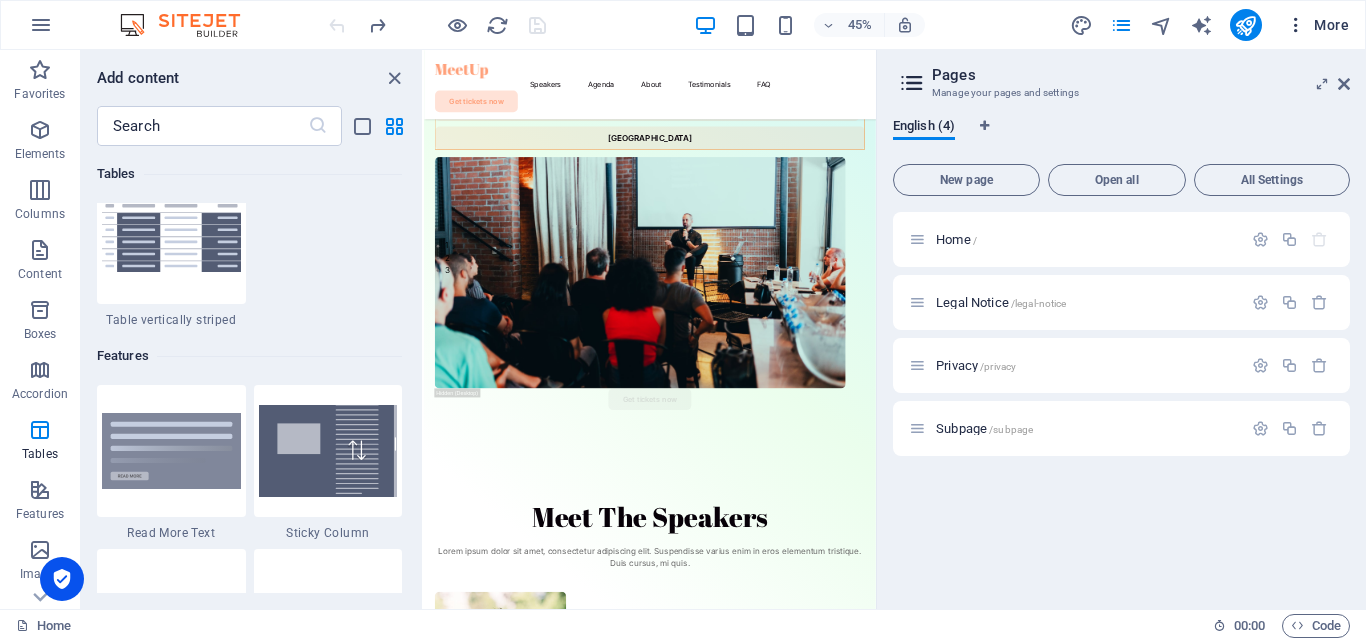 click on "More" at bounding box center [1317, 25] 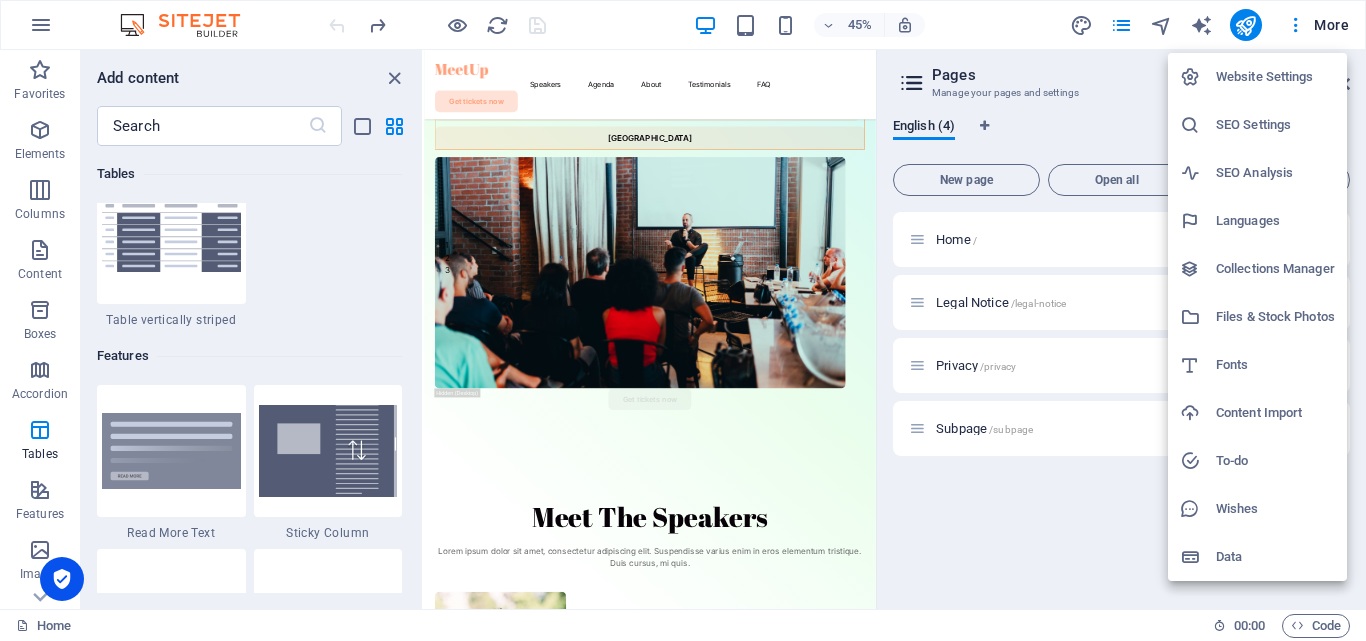 click on "Data" at bounding box center [1275, 557] 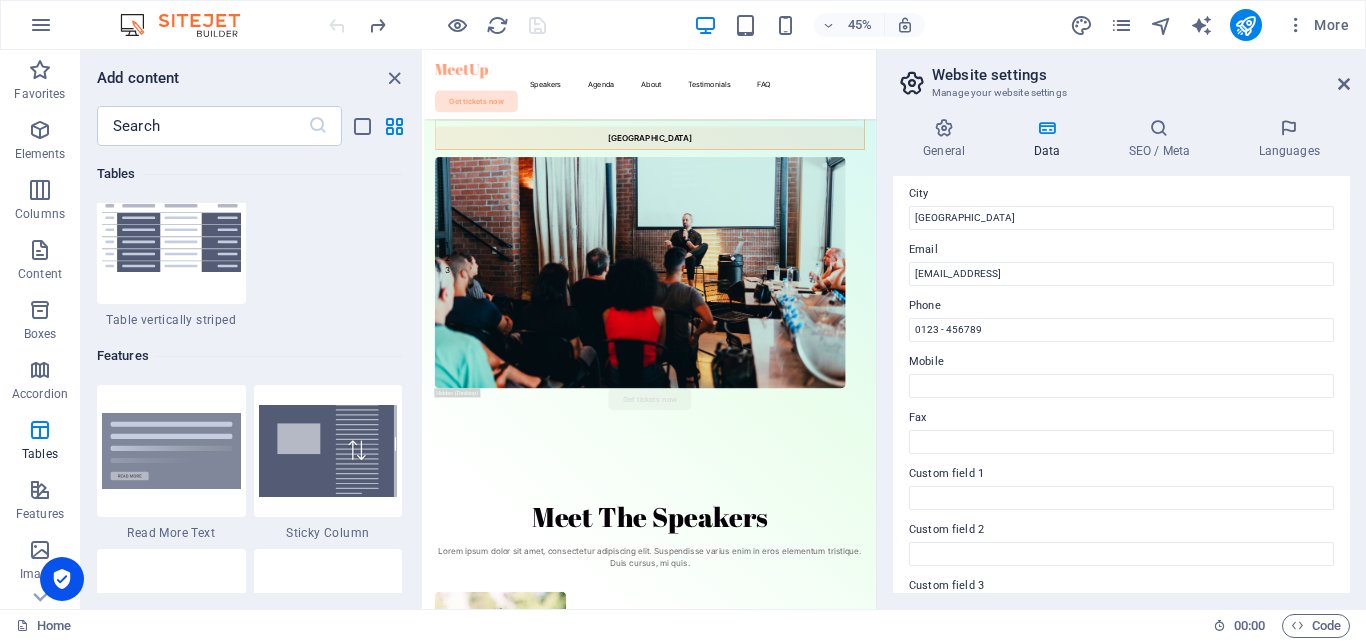 scroll, scrollTop: 0, scrollLeft: 0, axis: both 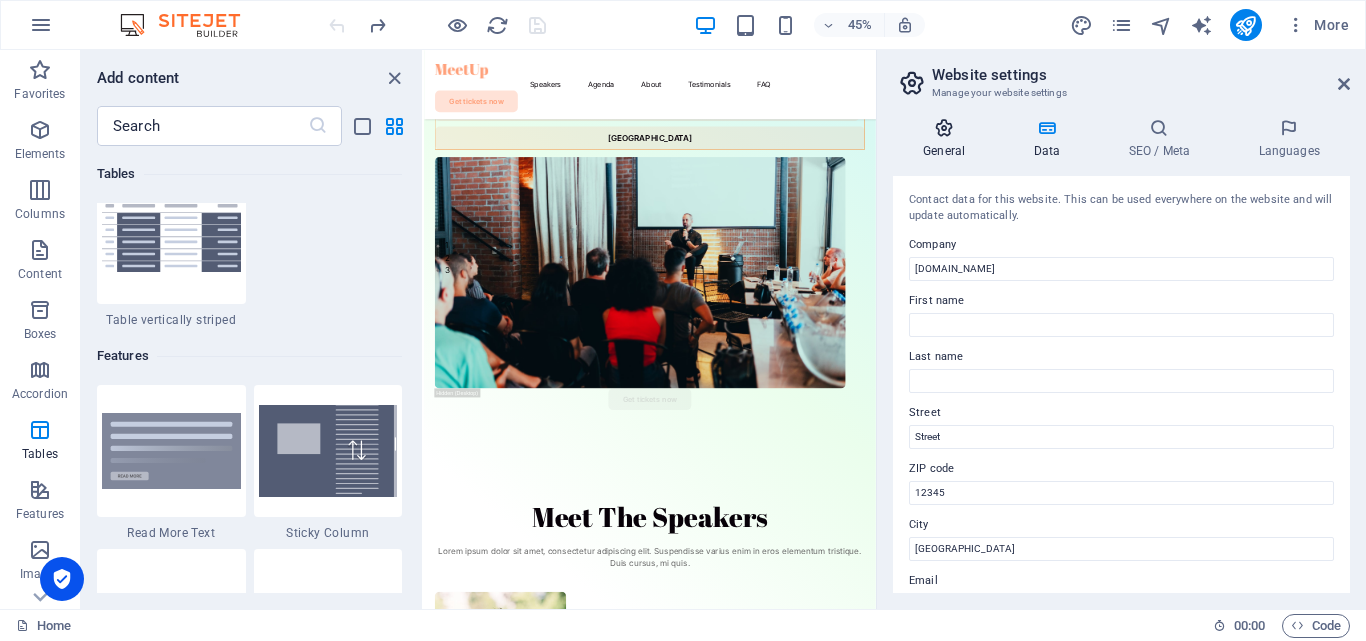 click on "General" at bounding box center [948, 139] 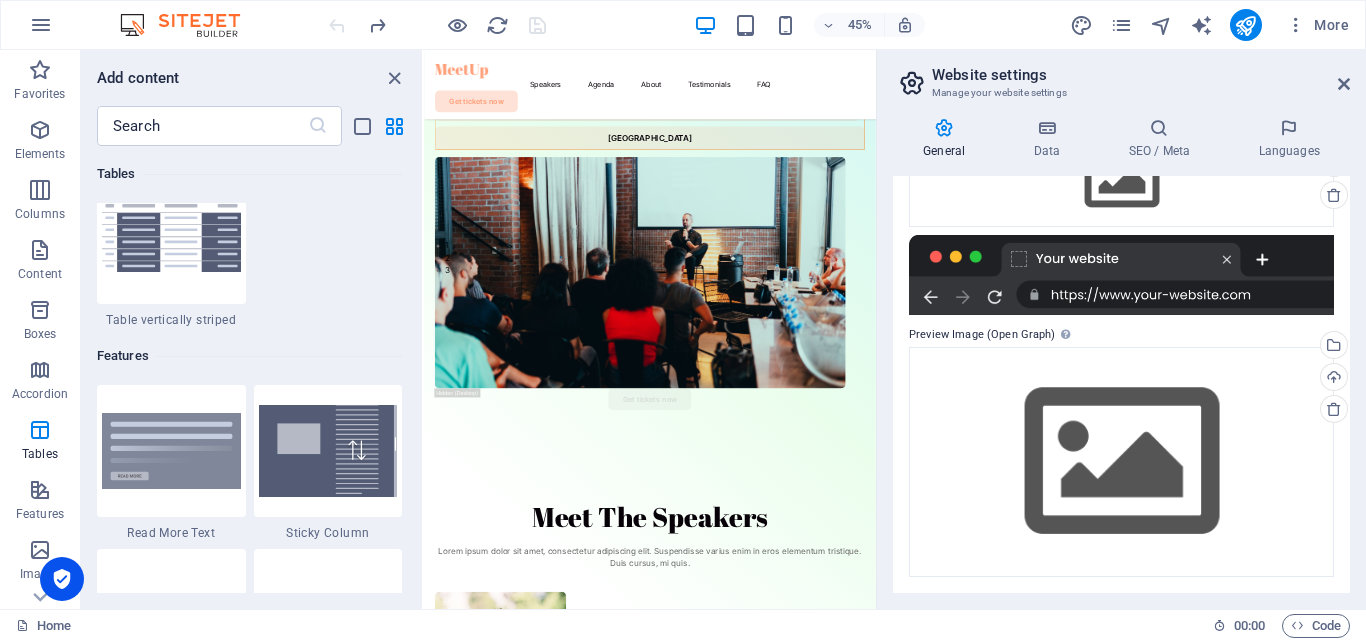 scroll, scrollTop: 0, scrollLeft: 0, axis: both 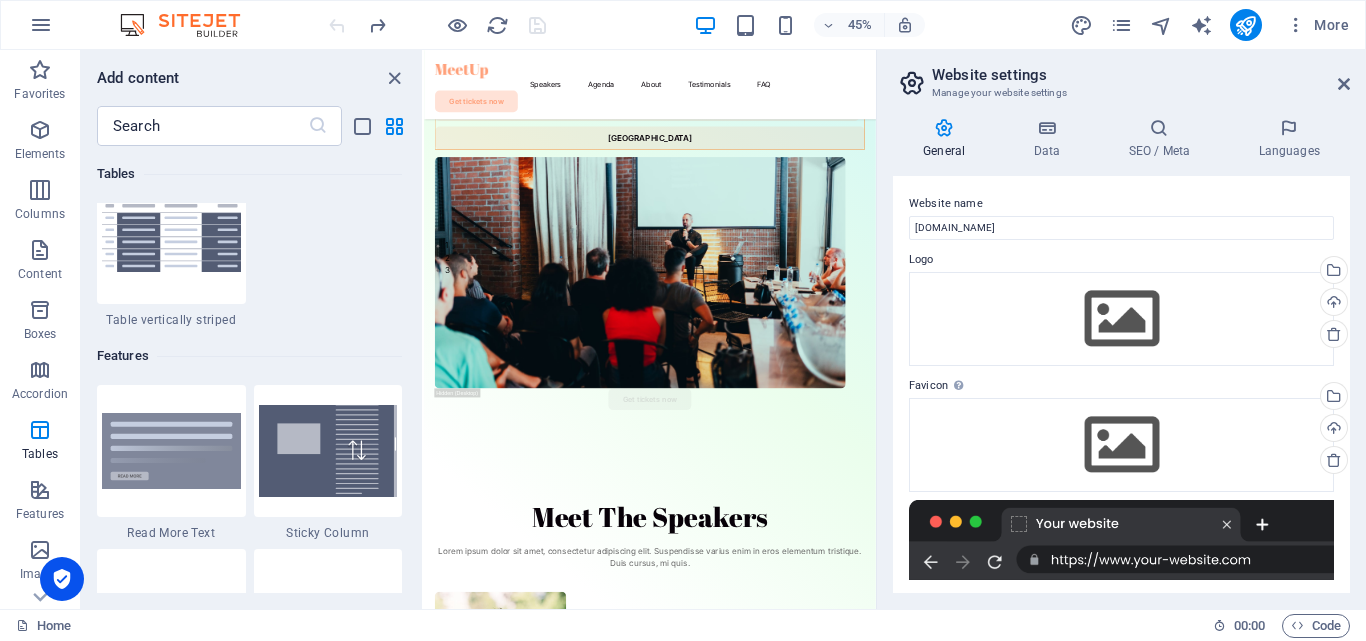 click on "Website settings" at bounding box center [1141, 75] 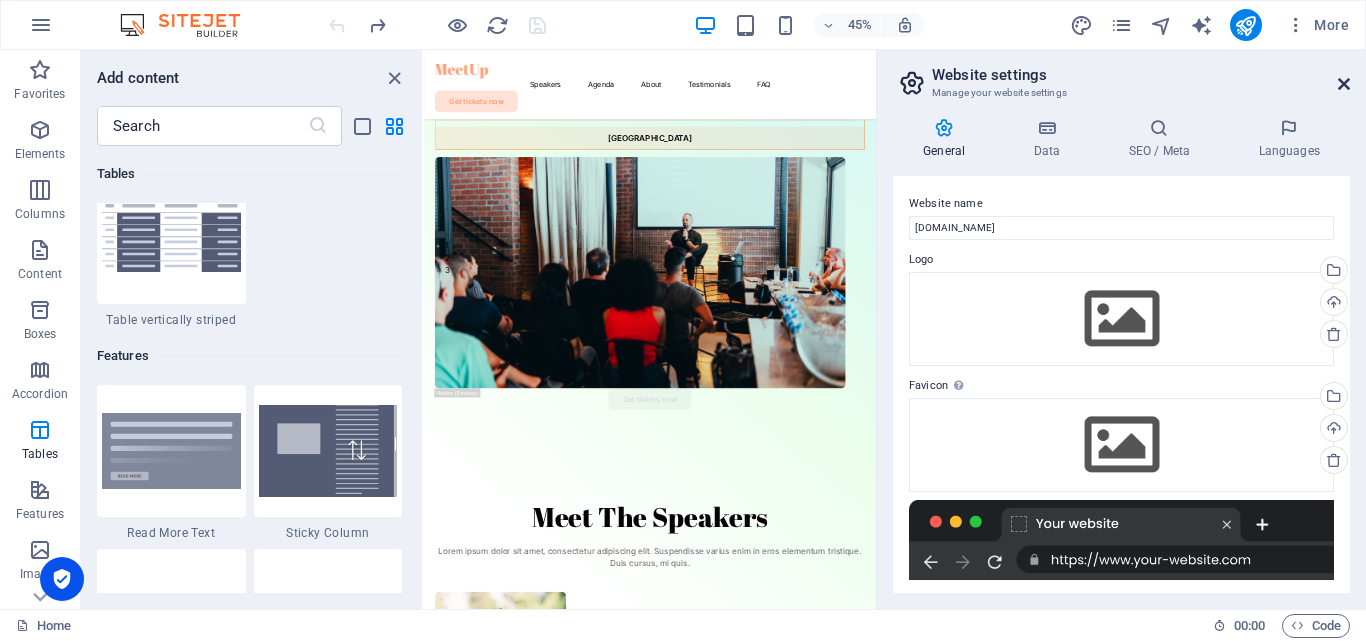 click at bounding box center [1344, 84] 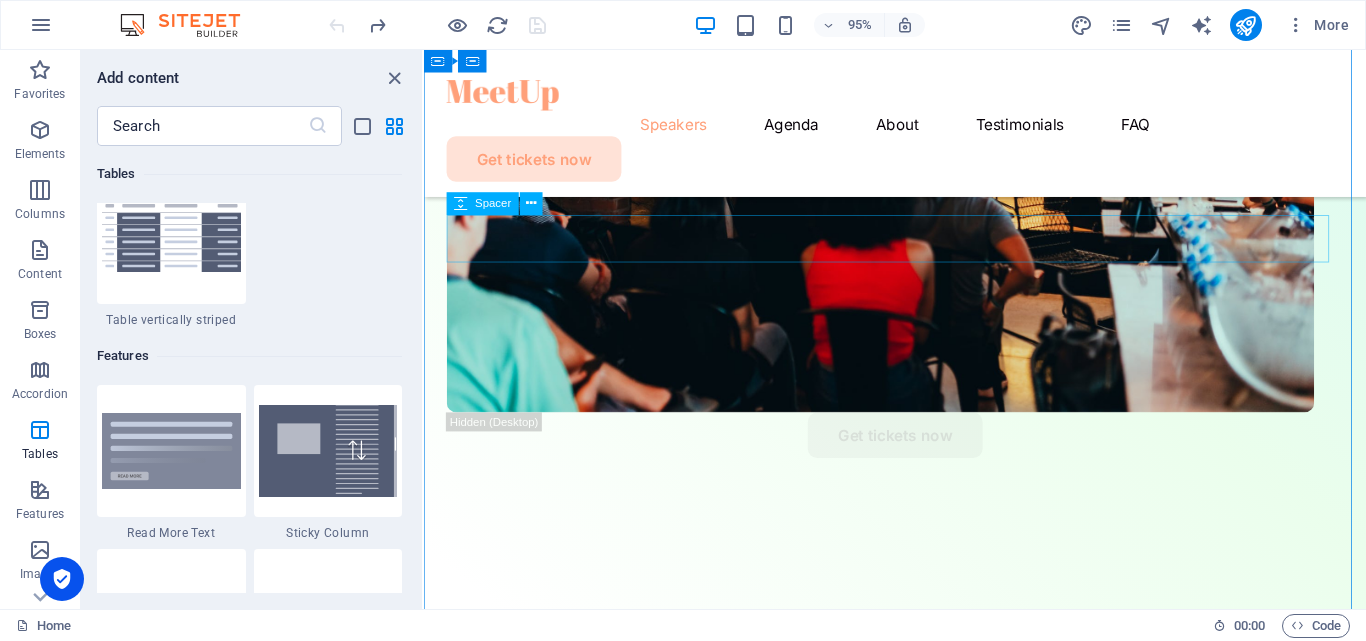 click at bounding box center [920, 859] 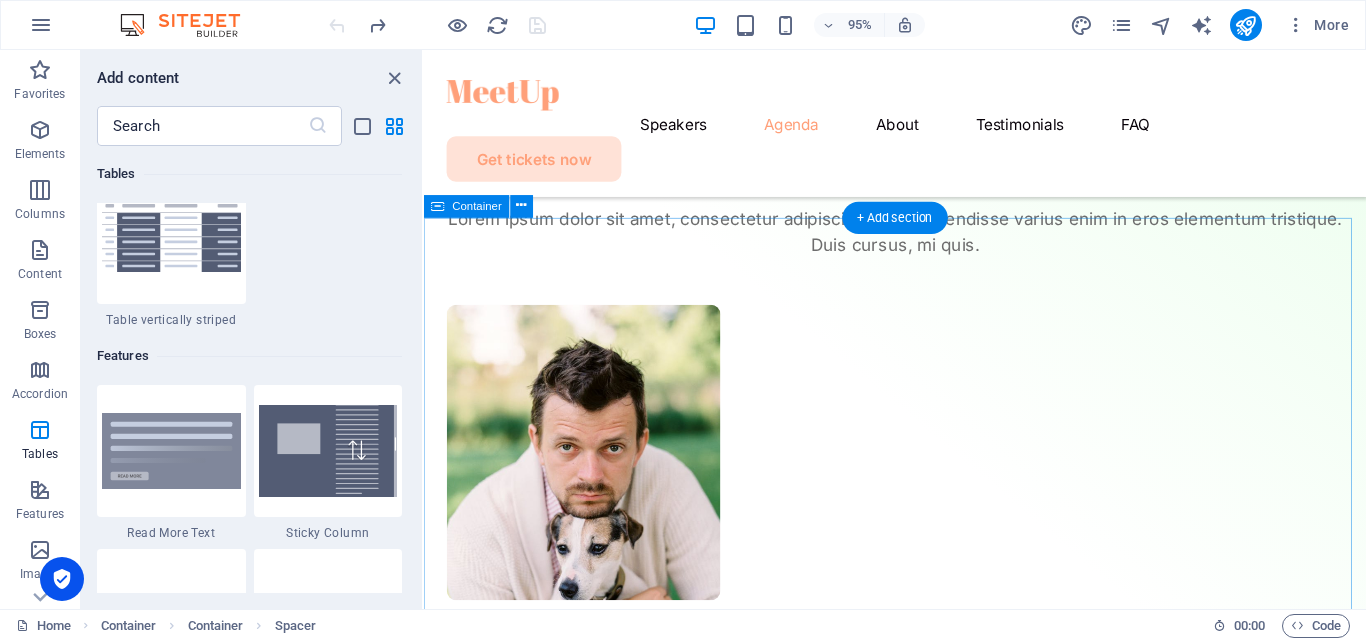 scroll, scrollTop: 1678, scrollLeft: 0, axis: vertical 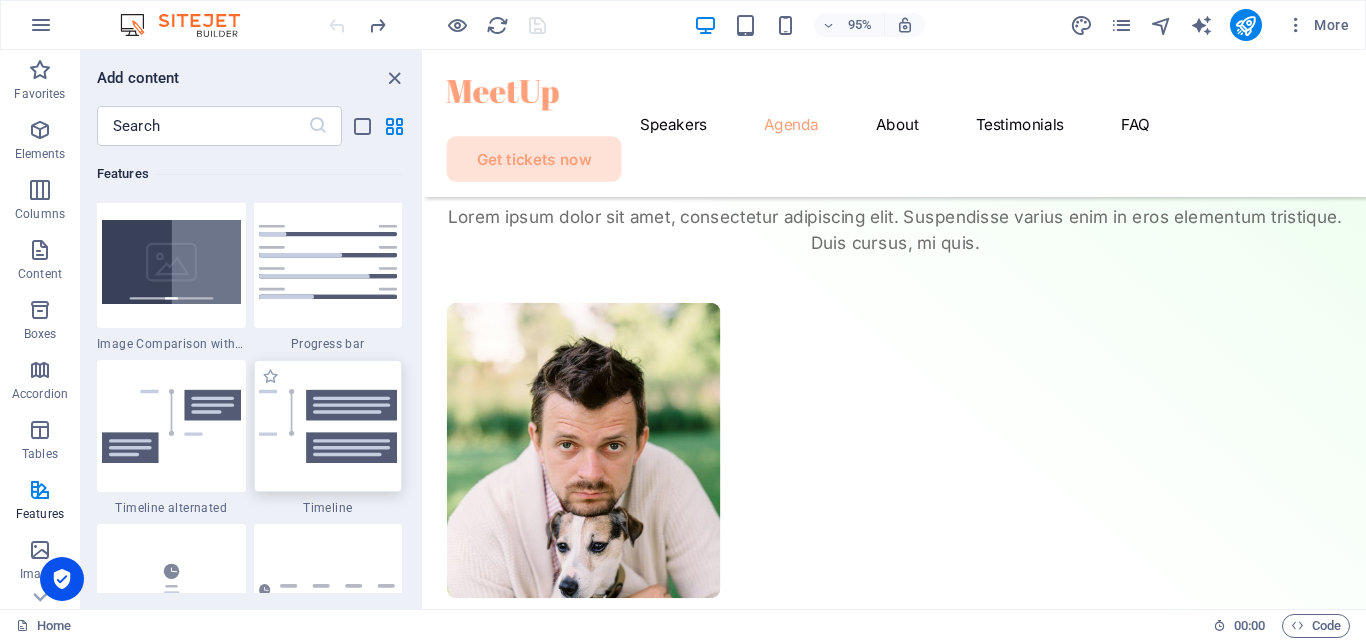 click at bounding box center [328, 426] 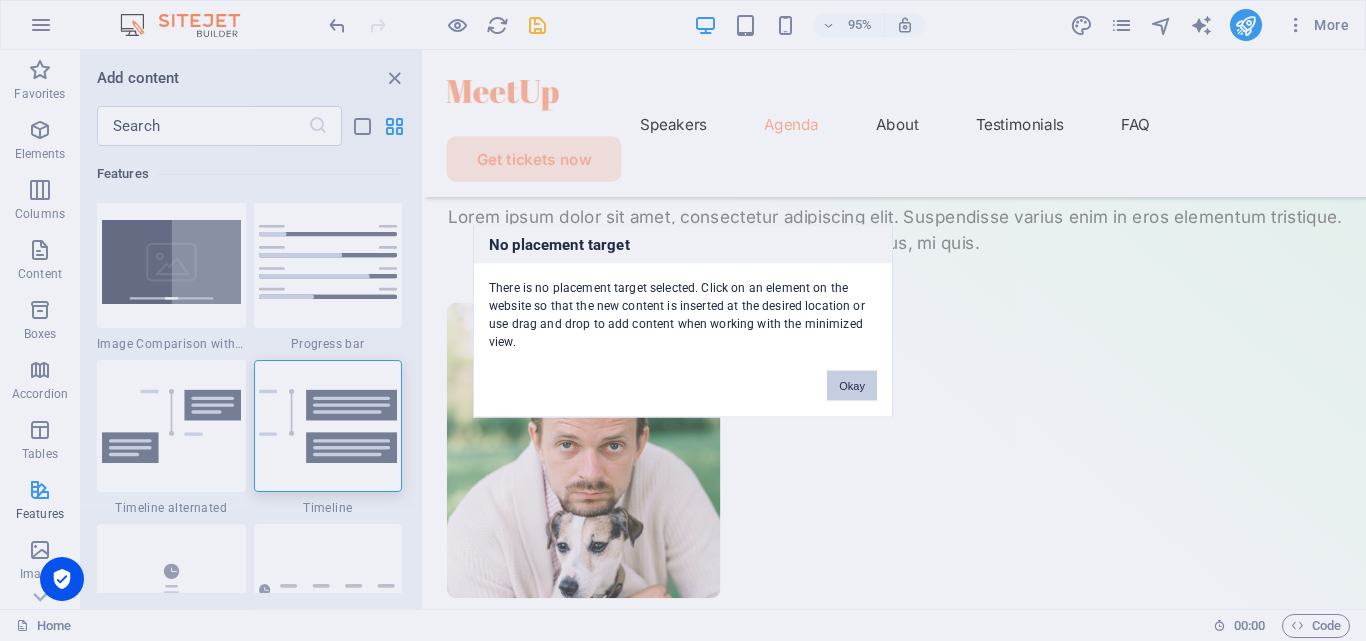 click on "Okay" at bounding box center [852, 385] 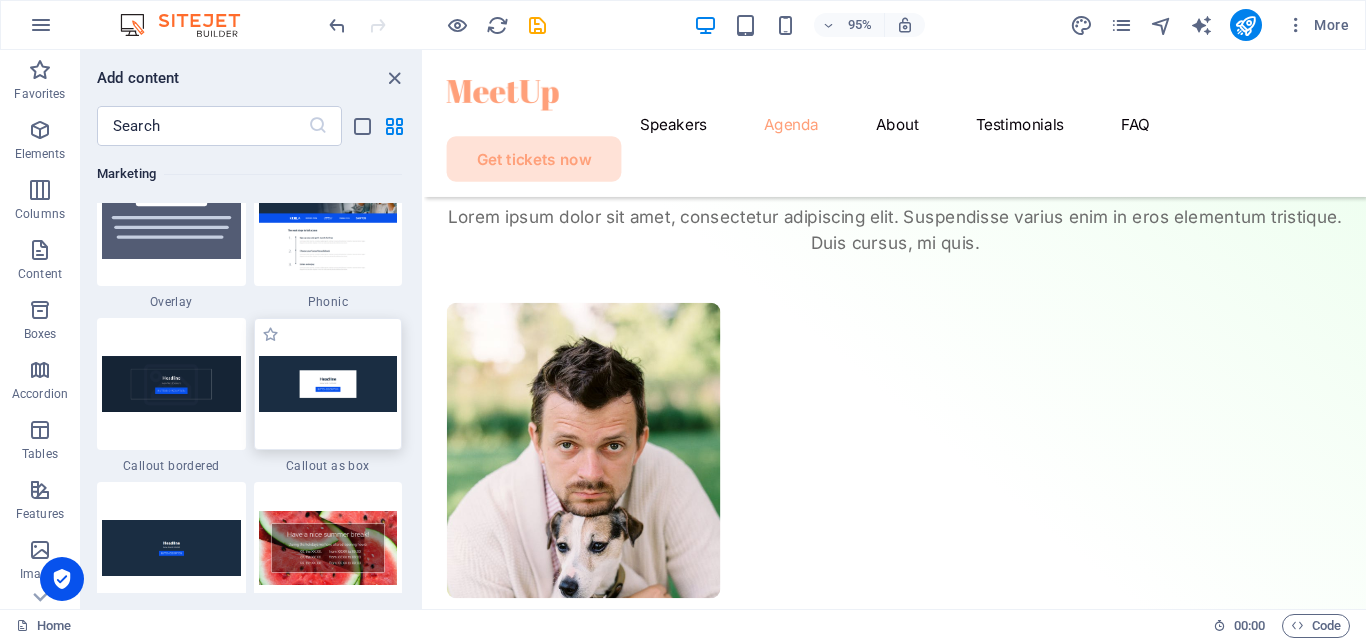scroll, scrollTop: 16184, scrollLeft: 0, axis: vertical 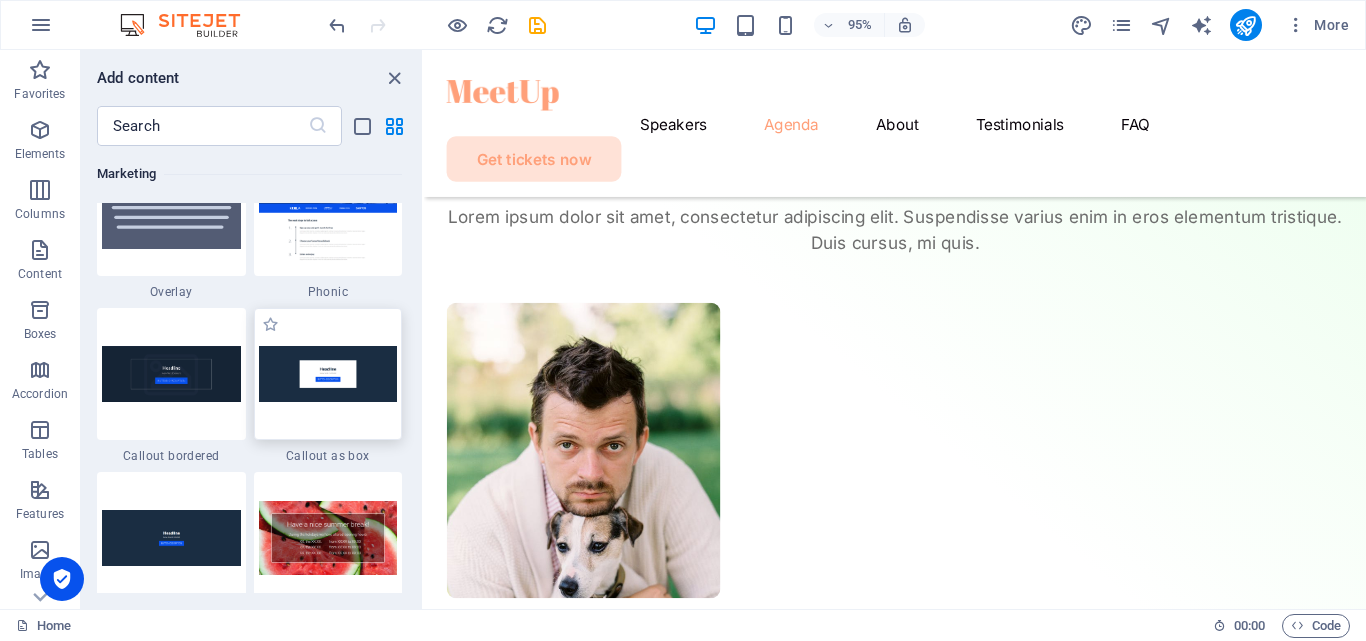 click at bounding box center [328, 374] 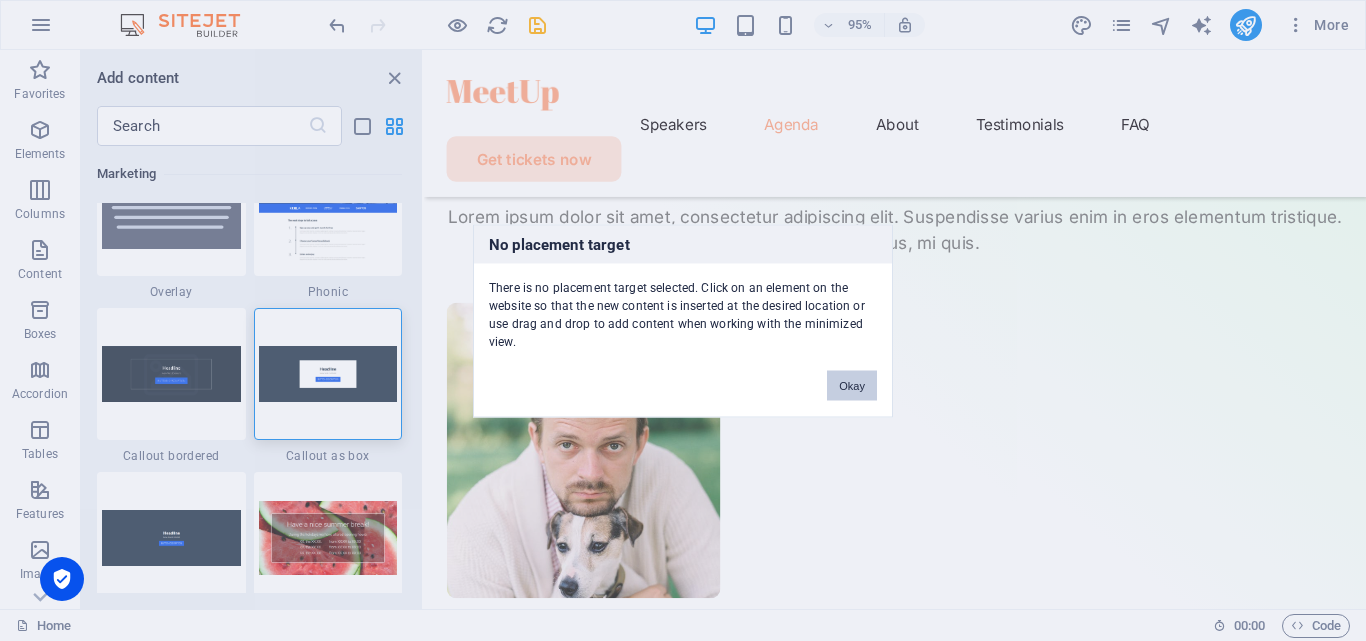 click on "Okay" at bounding box center [852, 385] 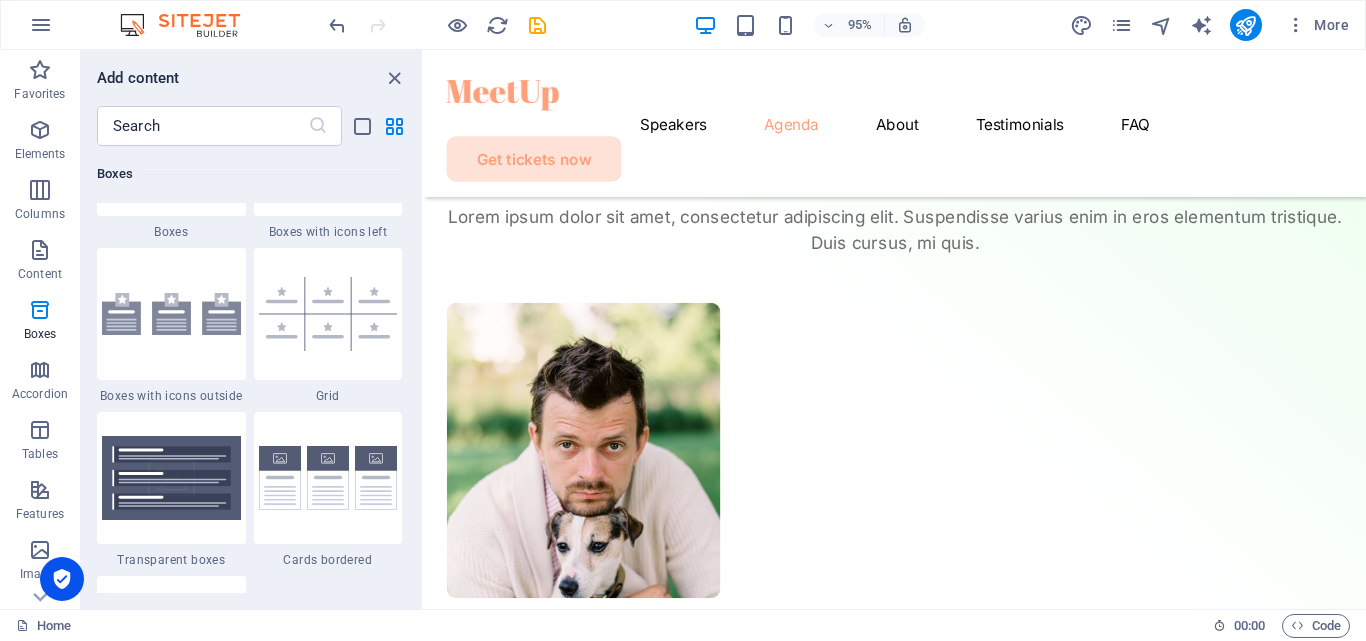 scroll, scrollTop: 5521, scrollLeft: 0, axis: vertical 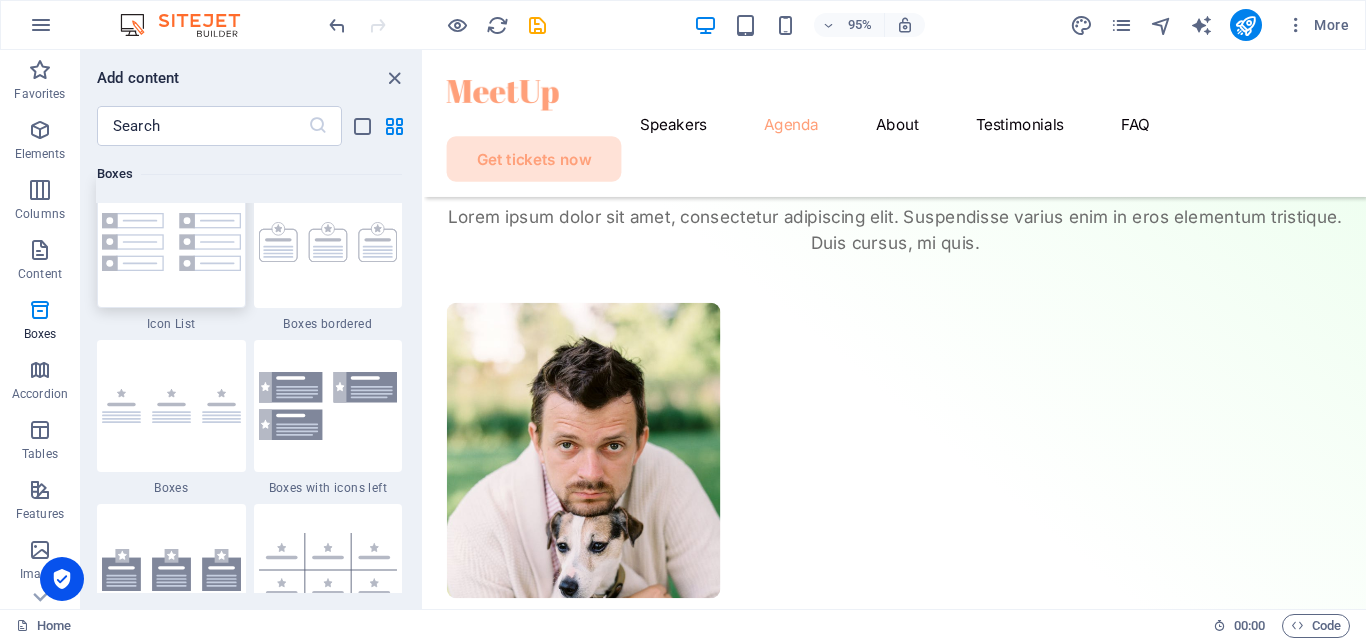 click at bounding box center [171, 242] 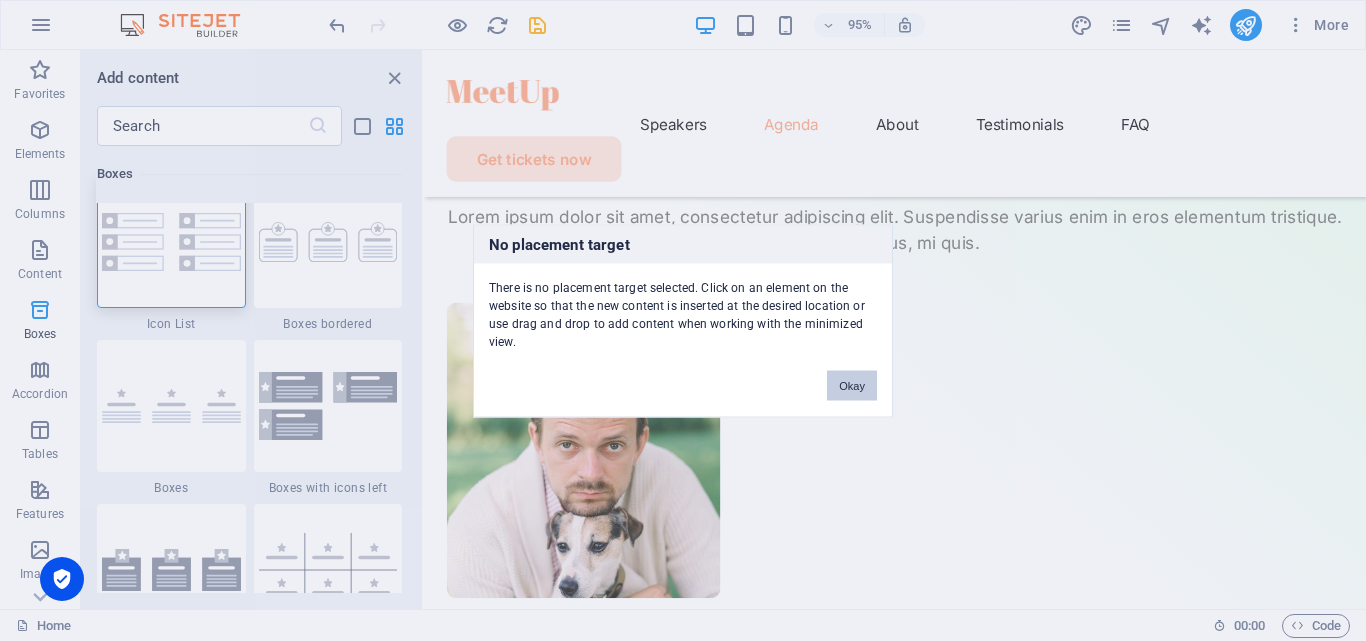 type 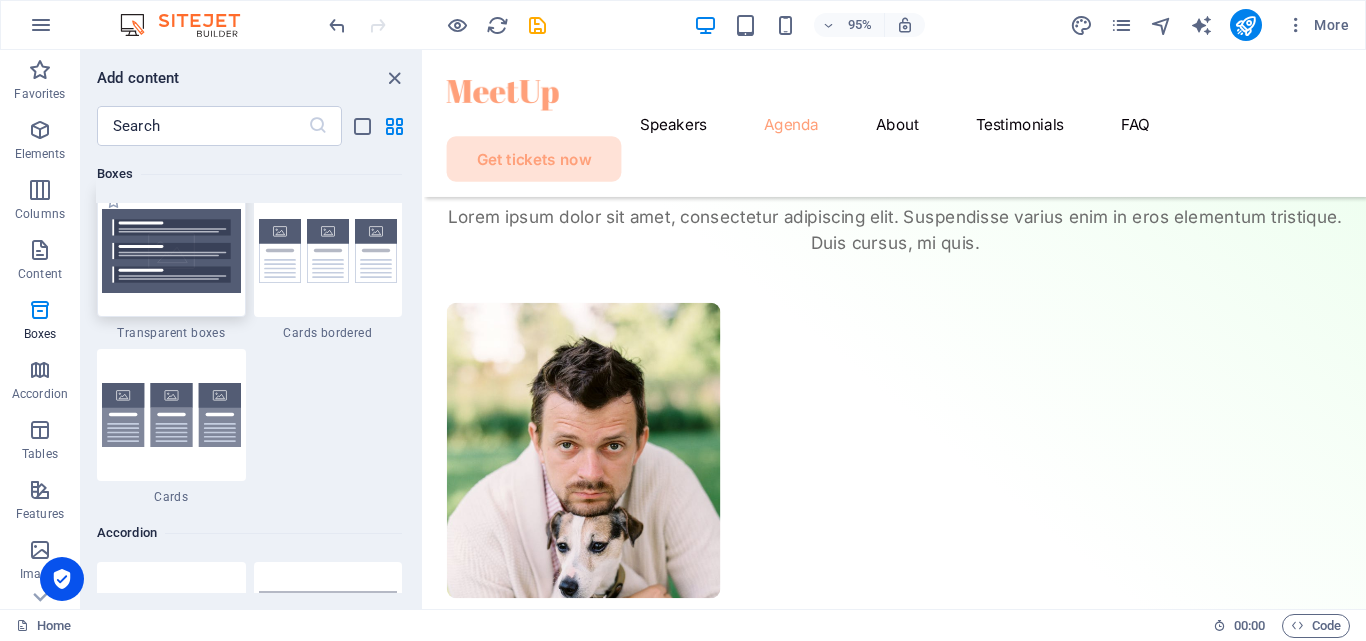 scroll, scrollTop: 5875, scrollLeft: 0, axis: vertical 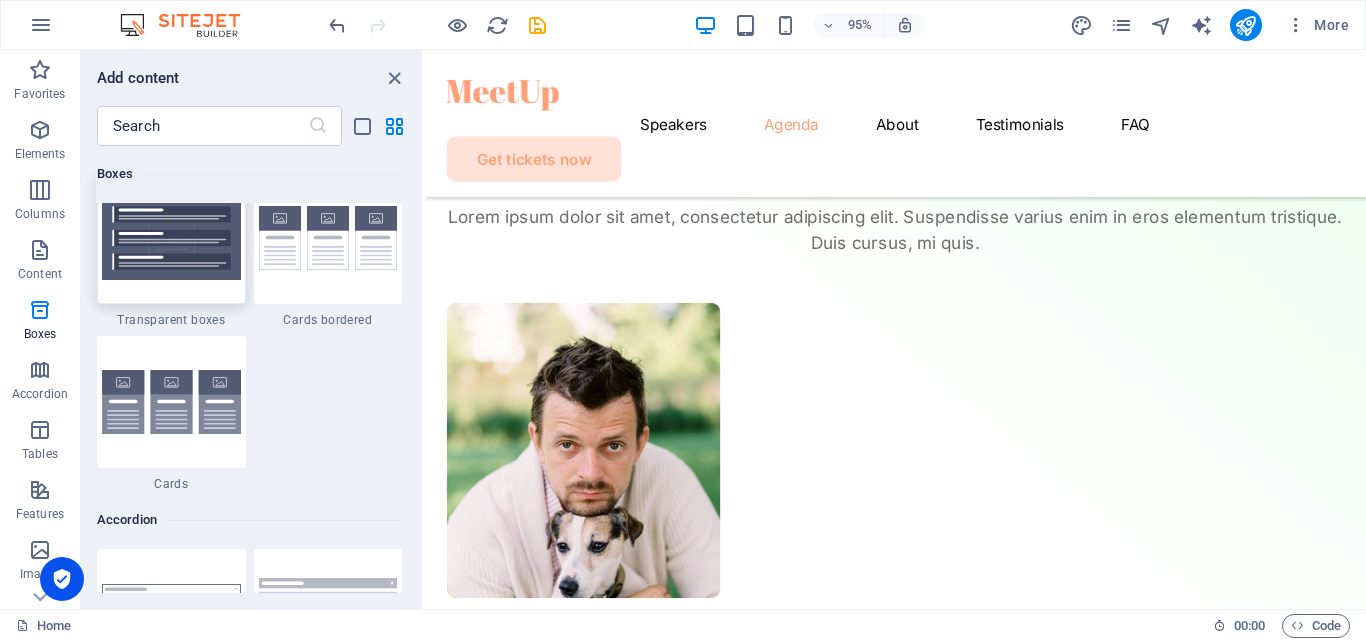 click at bounding box center [171, 238] 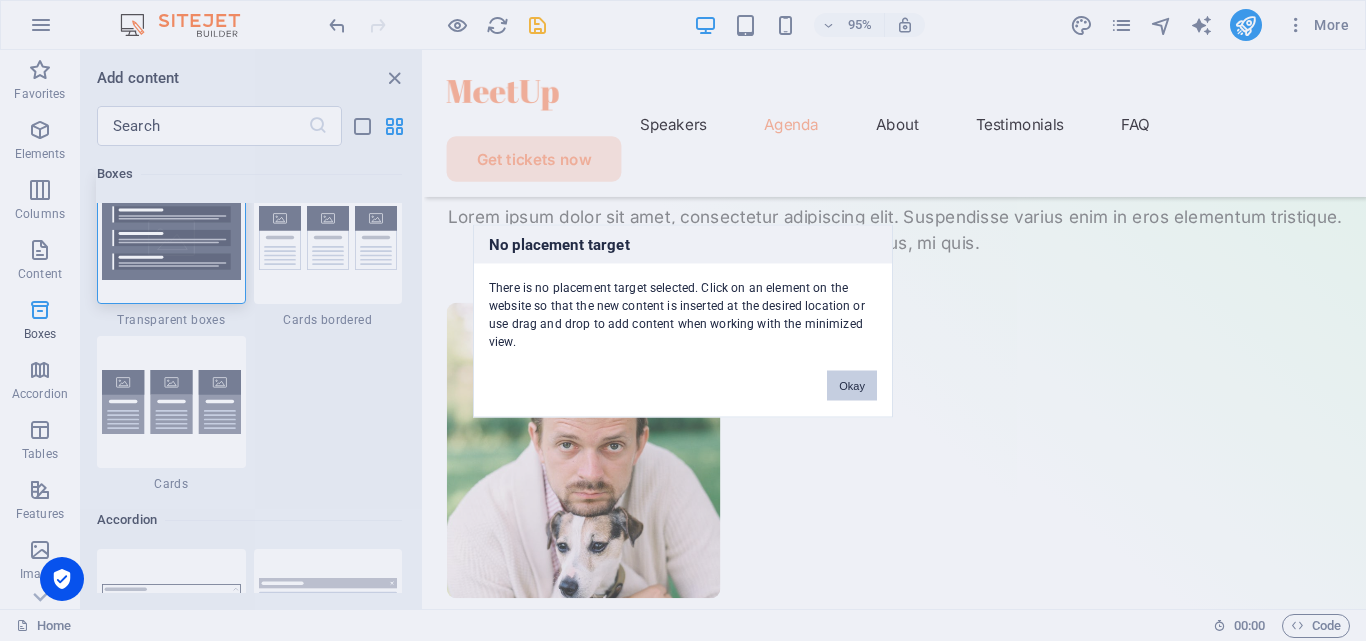 click on "Okay" at bounding box center [852, 385] 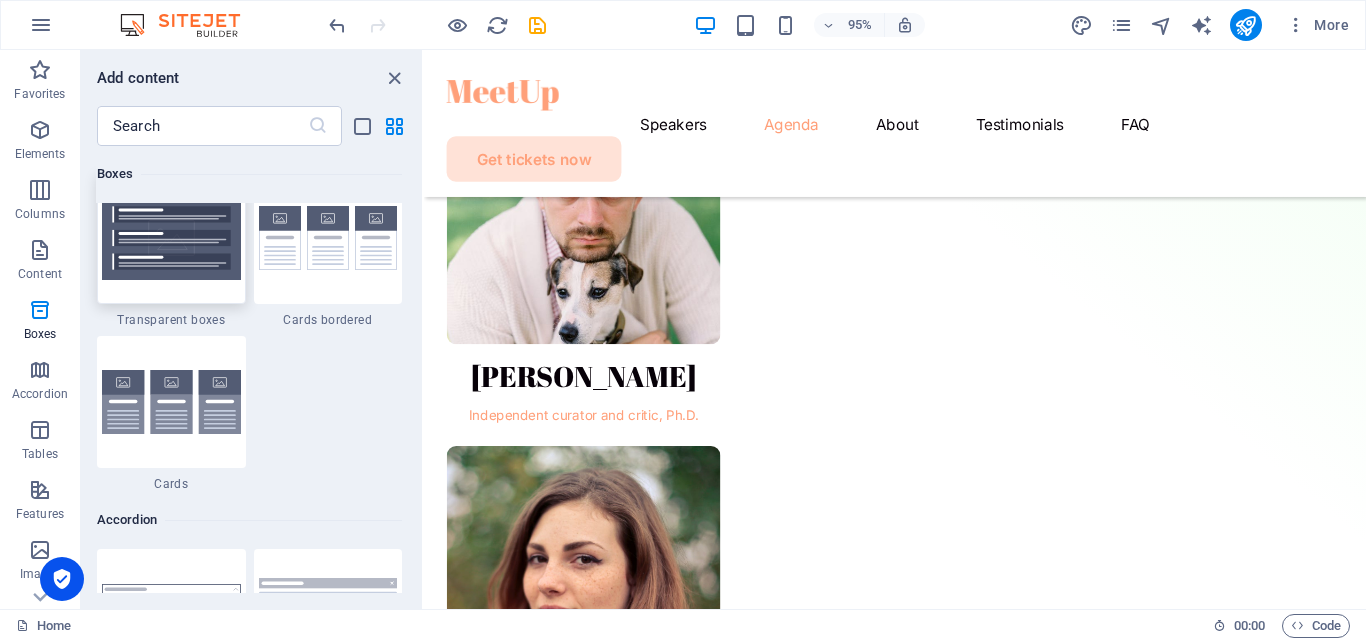 scroll, scrollTop: 1947, scrollLeft: 0, axis: vertical 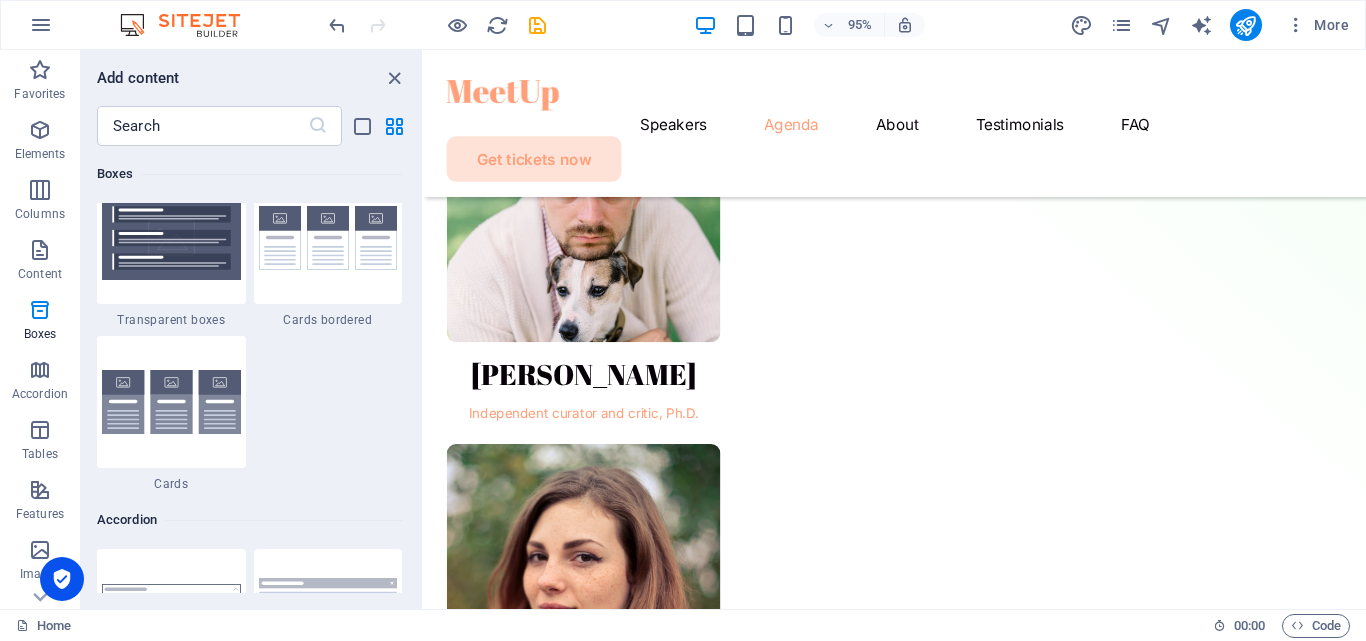 click on "10:00 am Lorem Ipsum Lorem ipsum dolor sit amet, consectetur adipiscing elit. Suspendisse varius enim in eros elementum tristique. Duis cursus, mi quis viverra ornare, eros dolor interdum." at bounding box center [841, 1732] 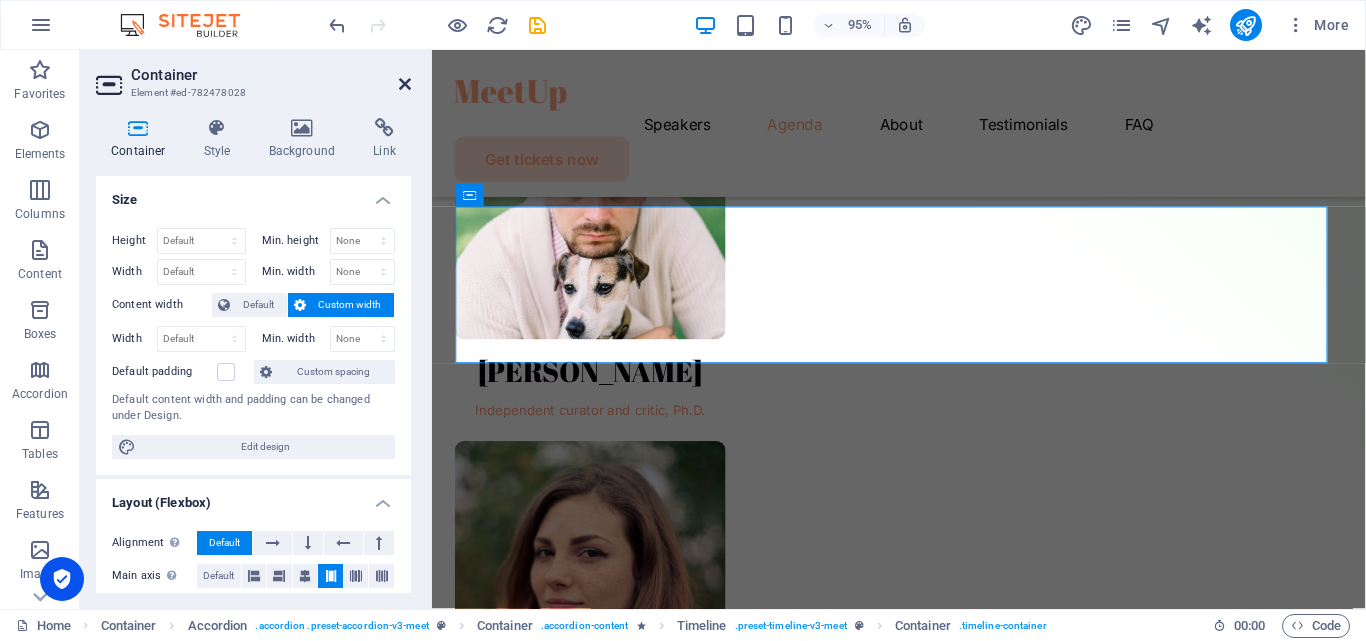 scroll, scrollTop: 1944, scrollLeft: 0, axis: vertical 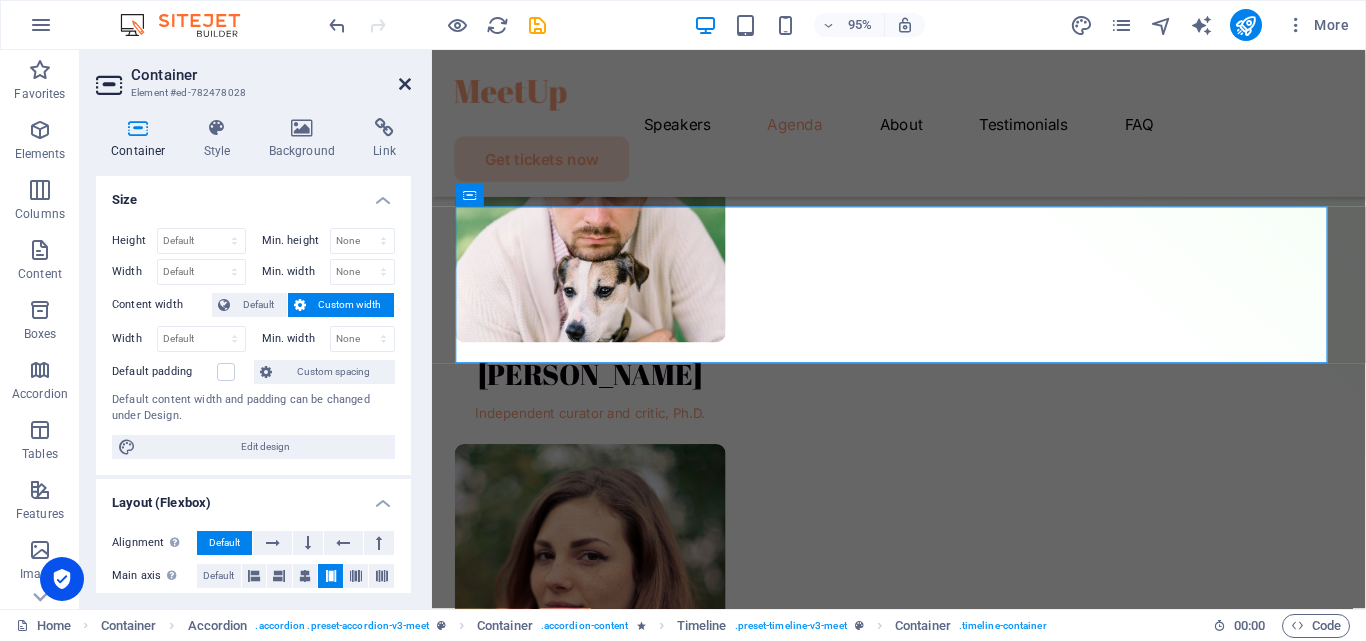 click at bounding box center (405, 84) 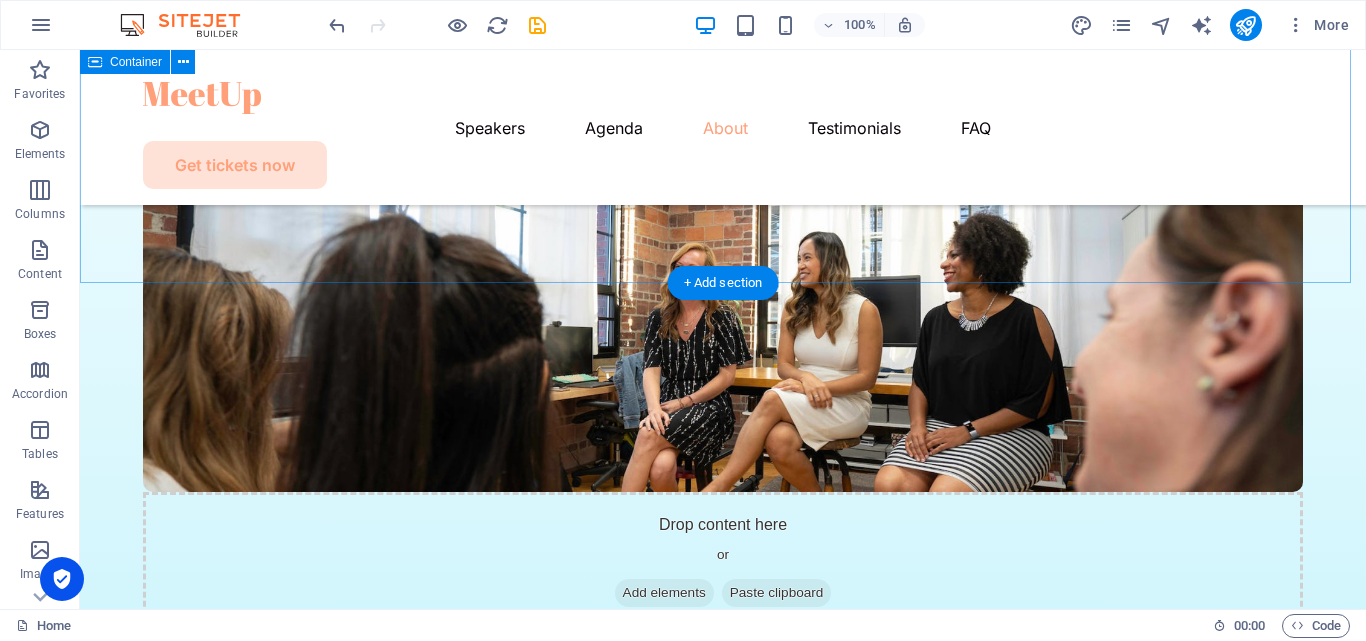 scroll, scrollTop: 5701, scrollLeft: 0, axis: vertical 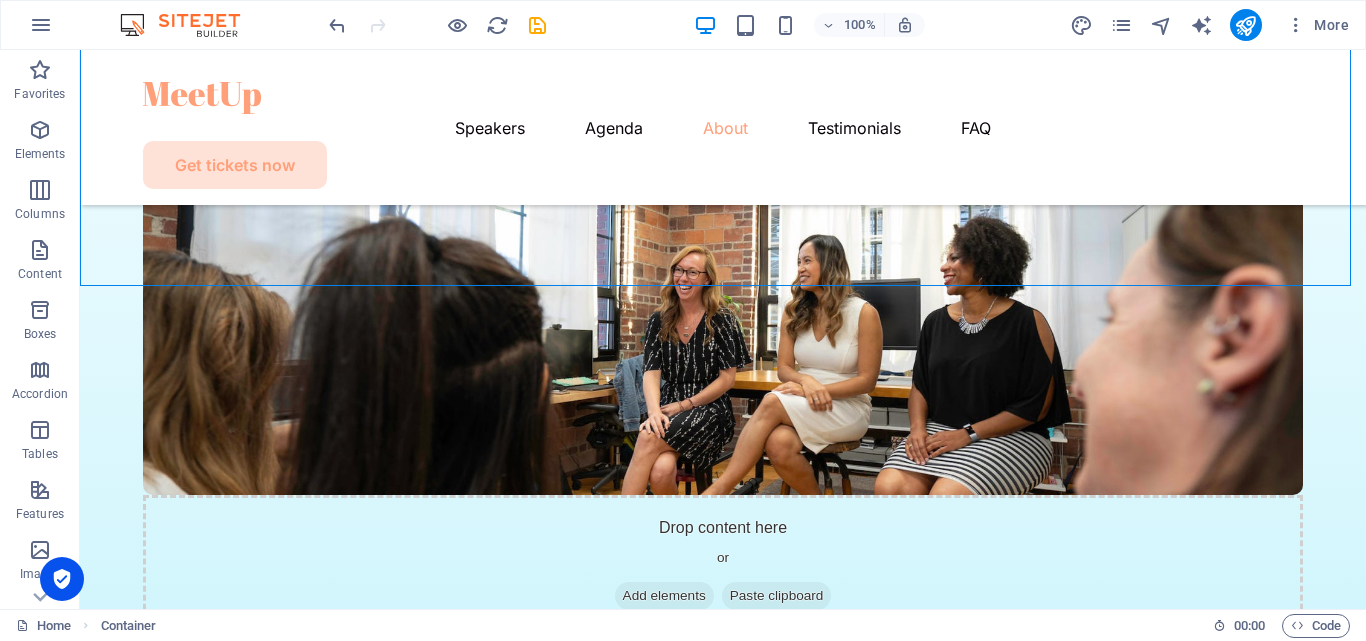 drag, startPoint x: 430, startPoint y: 225, endPoint x: 48, endPoint y: 206, distance: 382.47223 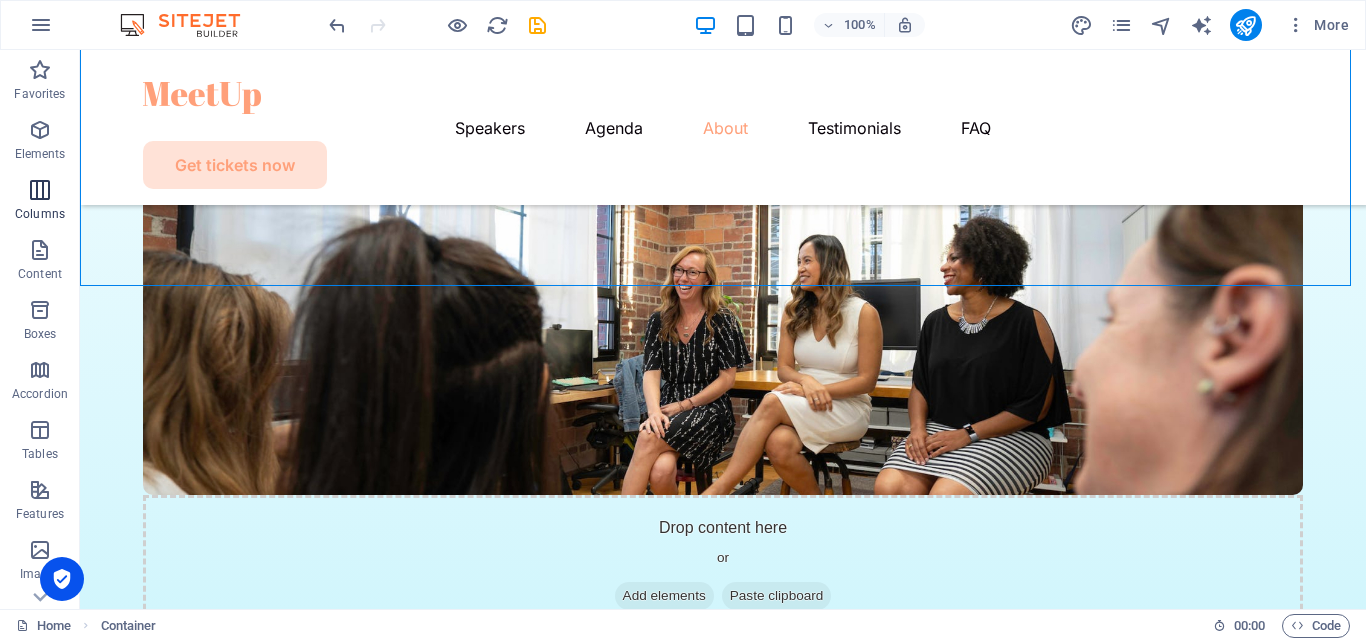 click on "Columns" at bounding box center (40, 214) 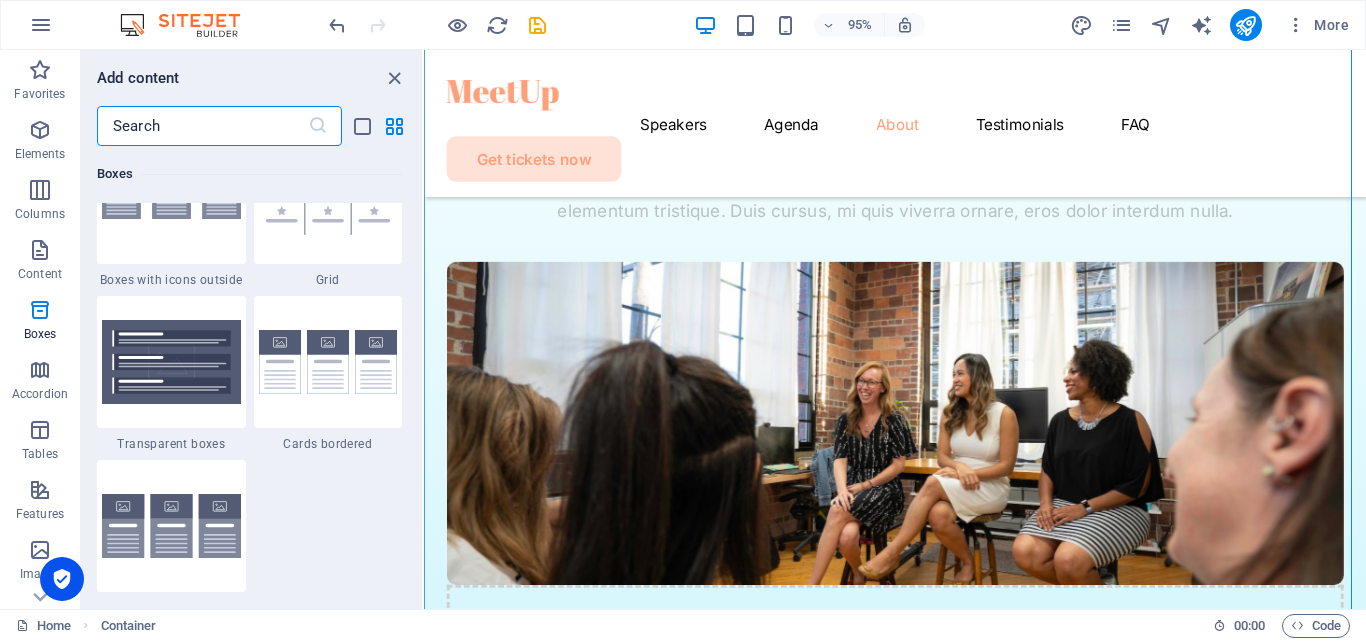 scroll, scrollTop: 5752, scrollLeft: 0, axis: vertical 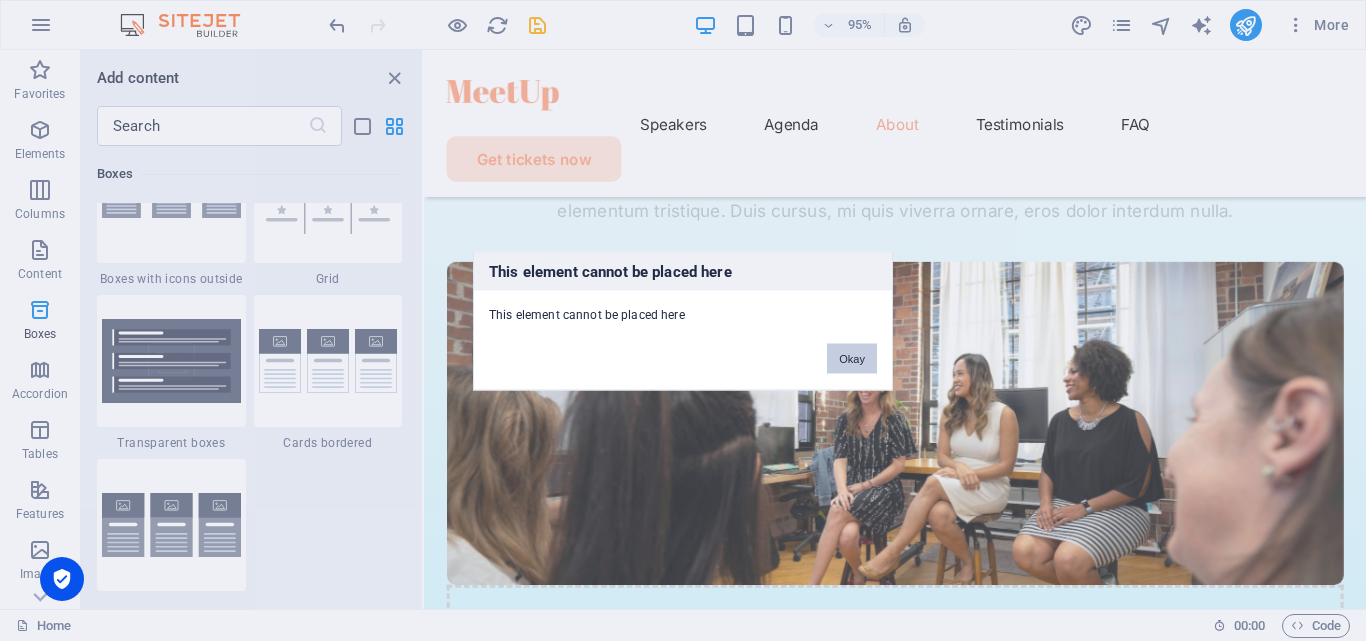 click on "Okay" at bounding box center (852, 358) 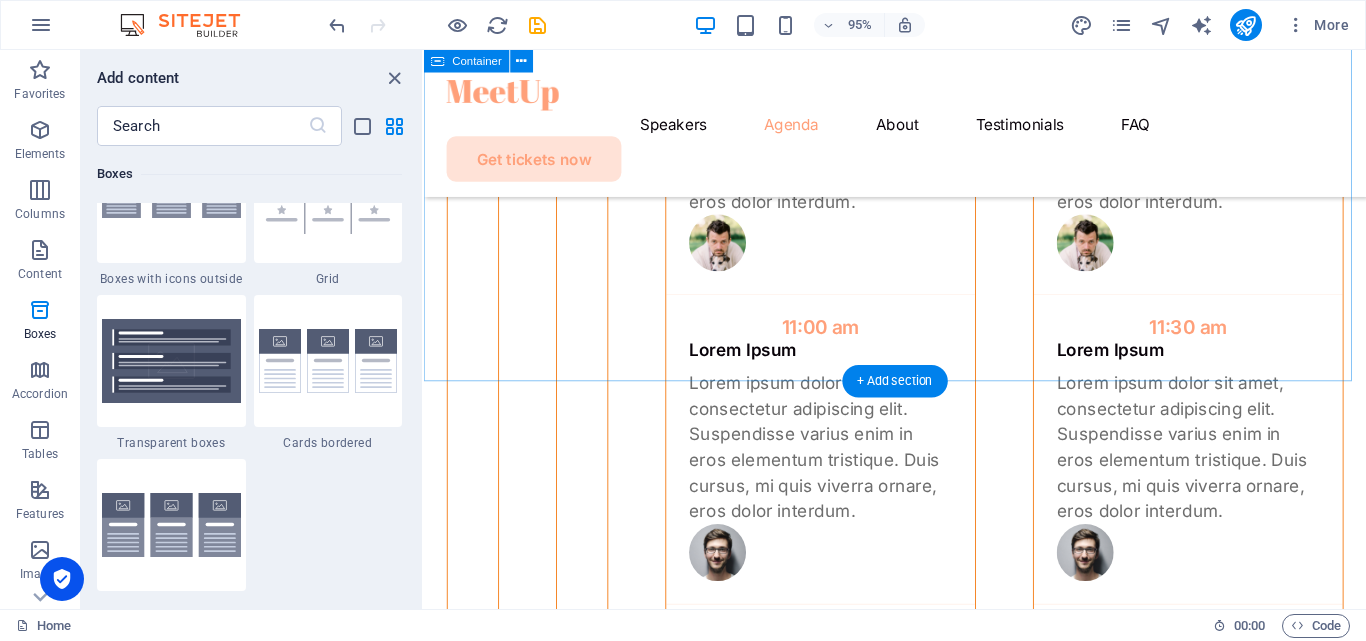 scroll, scrollTop: 3862, scrollLeft: 0, axis: vertical 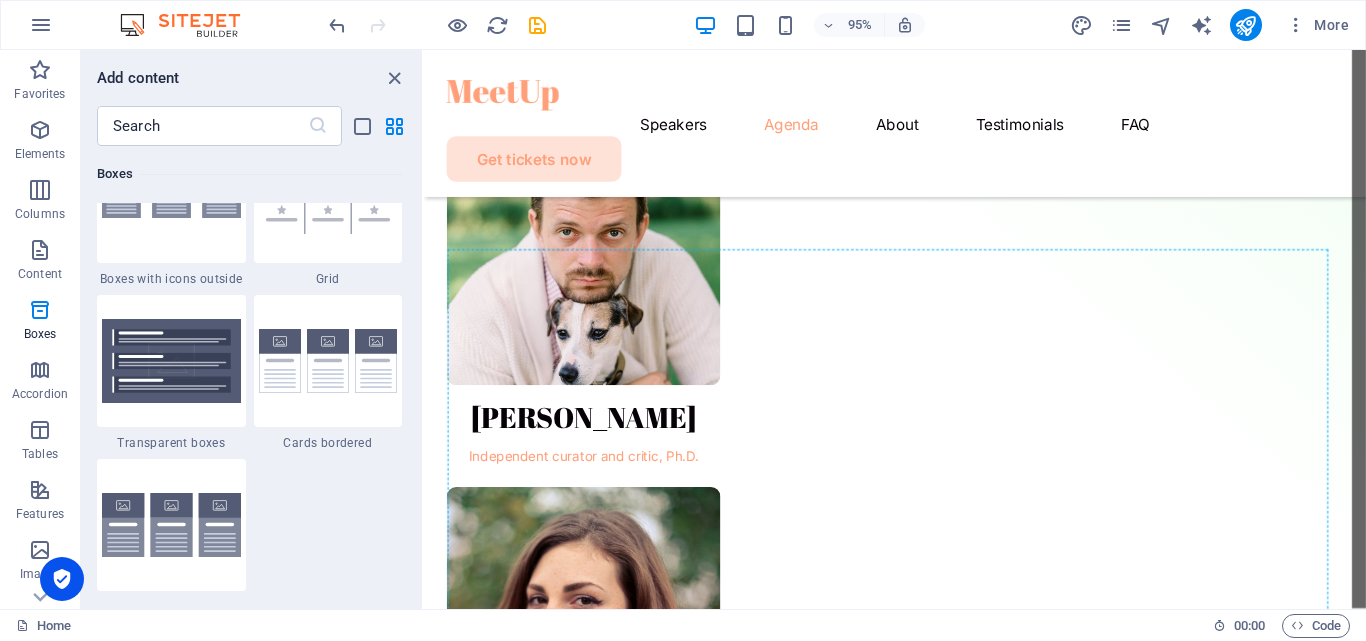 click on "10:00 am Lorem Ipsum Lorem ipsum dolor sit amet, consectetur adipiscing elit. Suspendisse varius enim in eros elementum tristique. Duis cursus, mi quis viverra ornare, eros dolor interdum." at bounding box center (841, 1777) 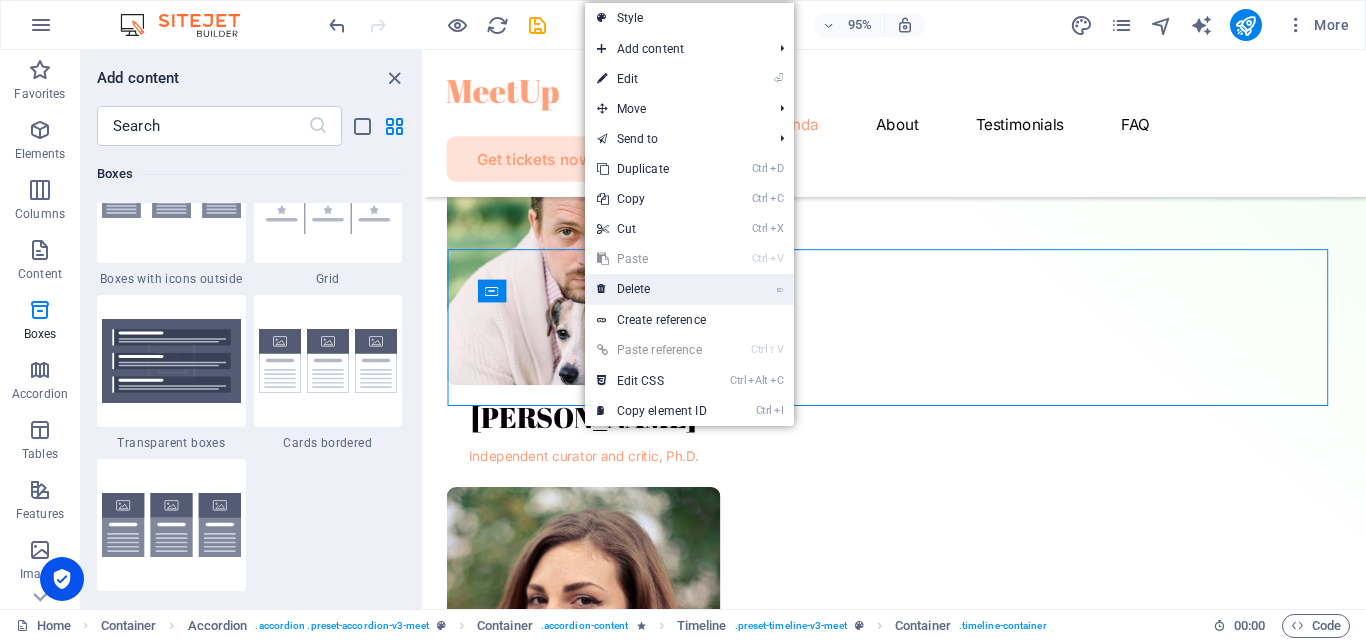 click on "⌦  Delete" at bounding box center (652, 289) 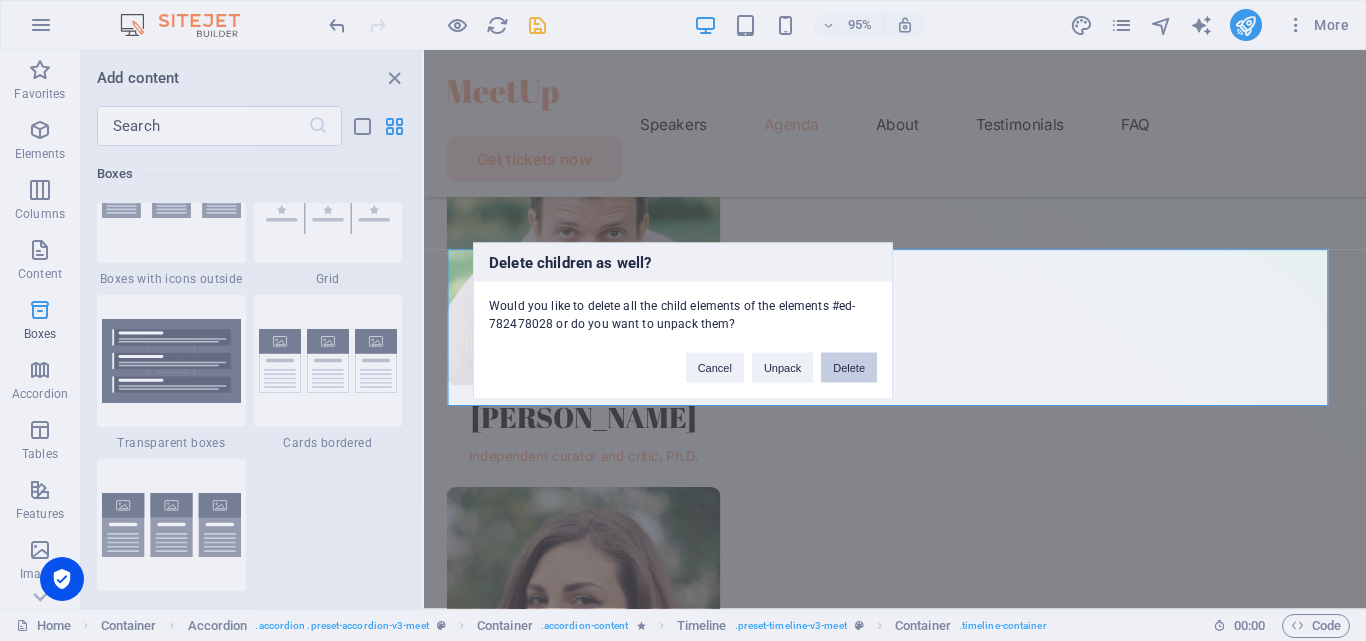 click on "Delete" at bounding box center [849, 367] 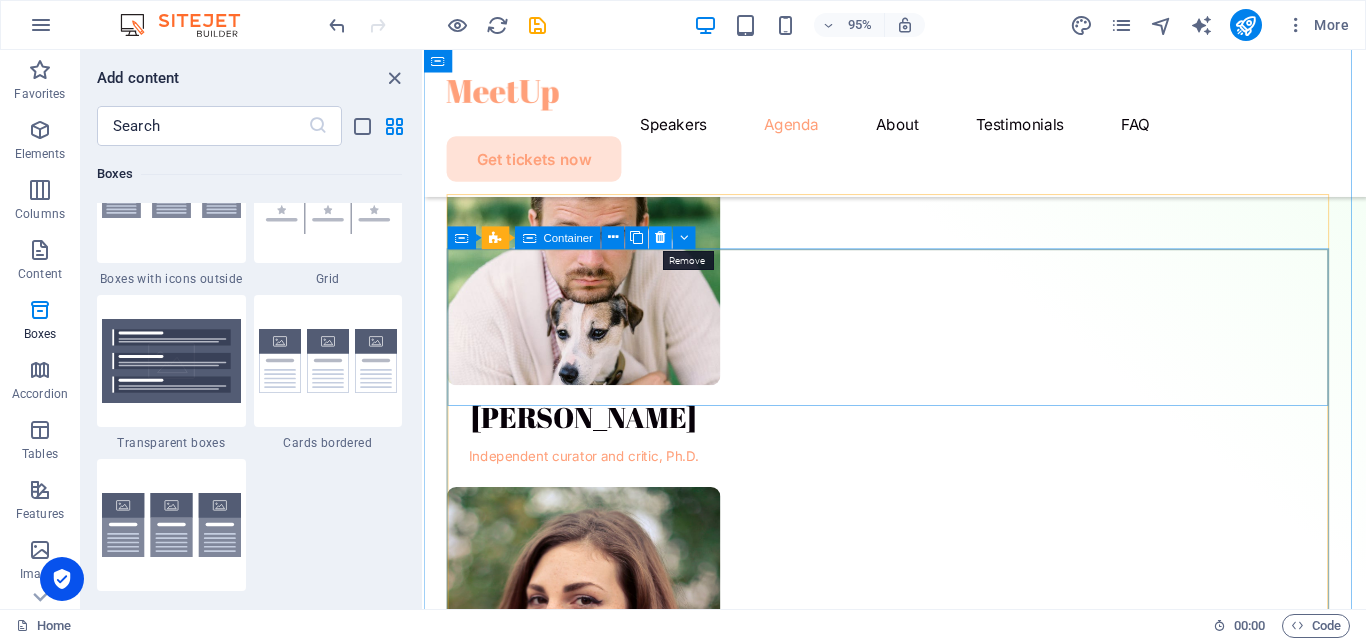 click at bounding box center (660, 238) 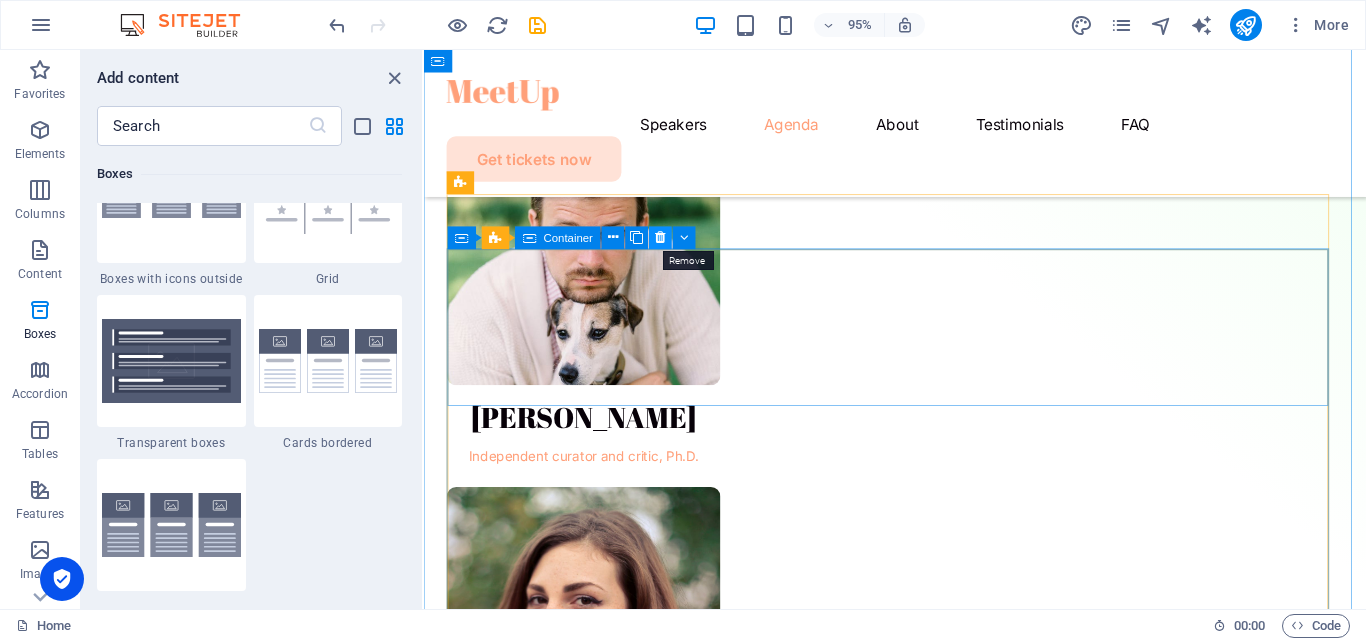 click at bounding box center [660, 238] 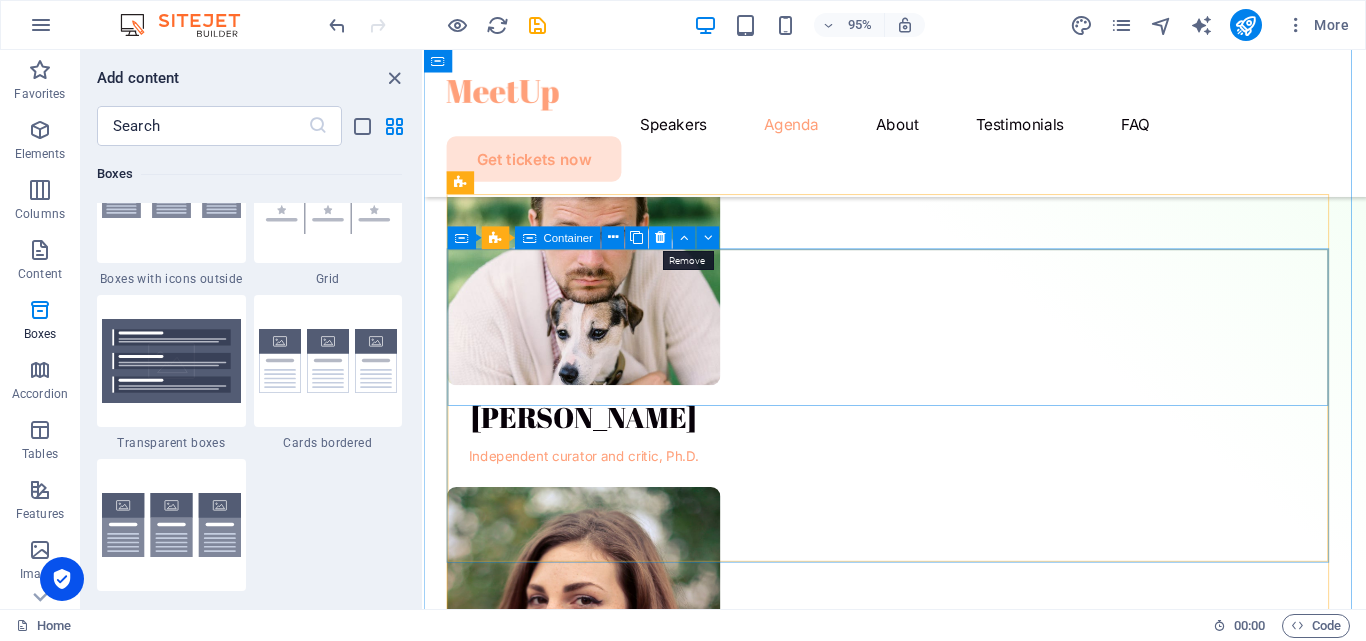 click at bounding box center [660, 238] 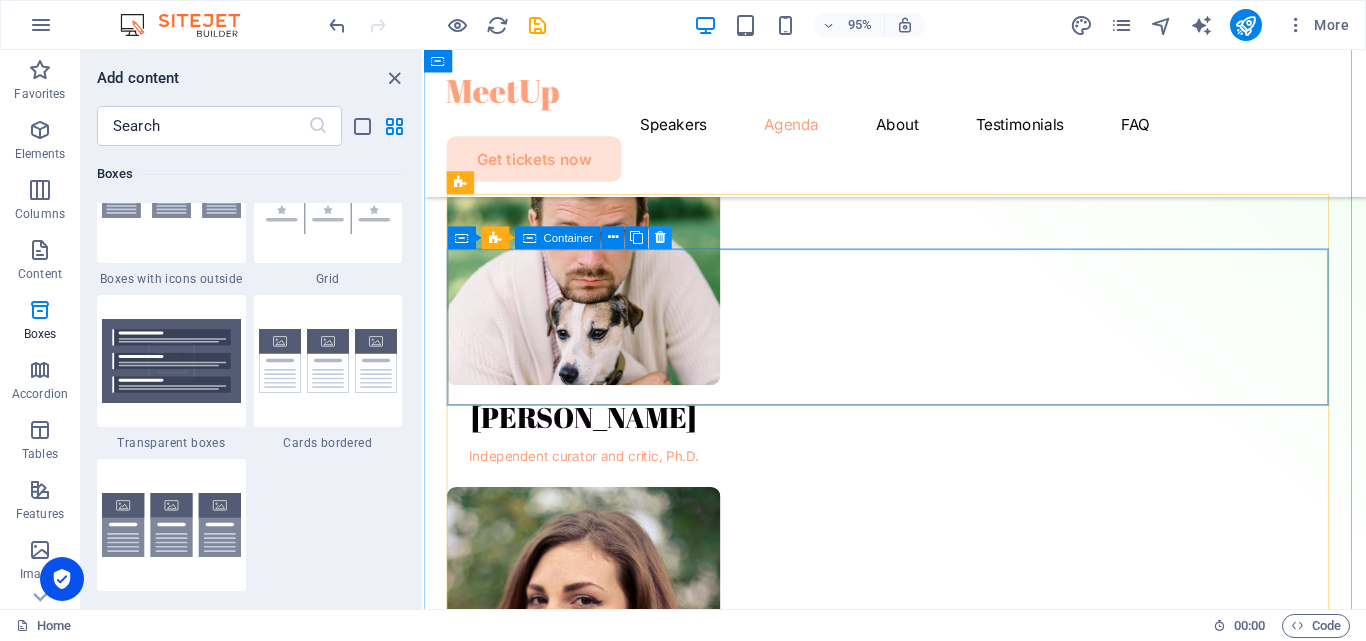 click at bounding box center (660, 238) 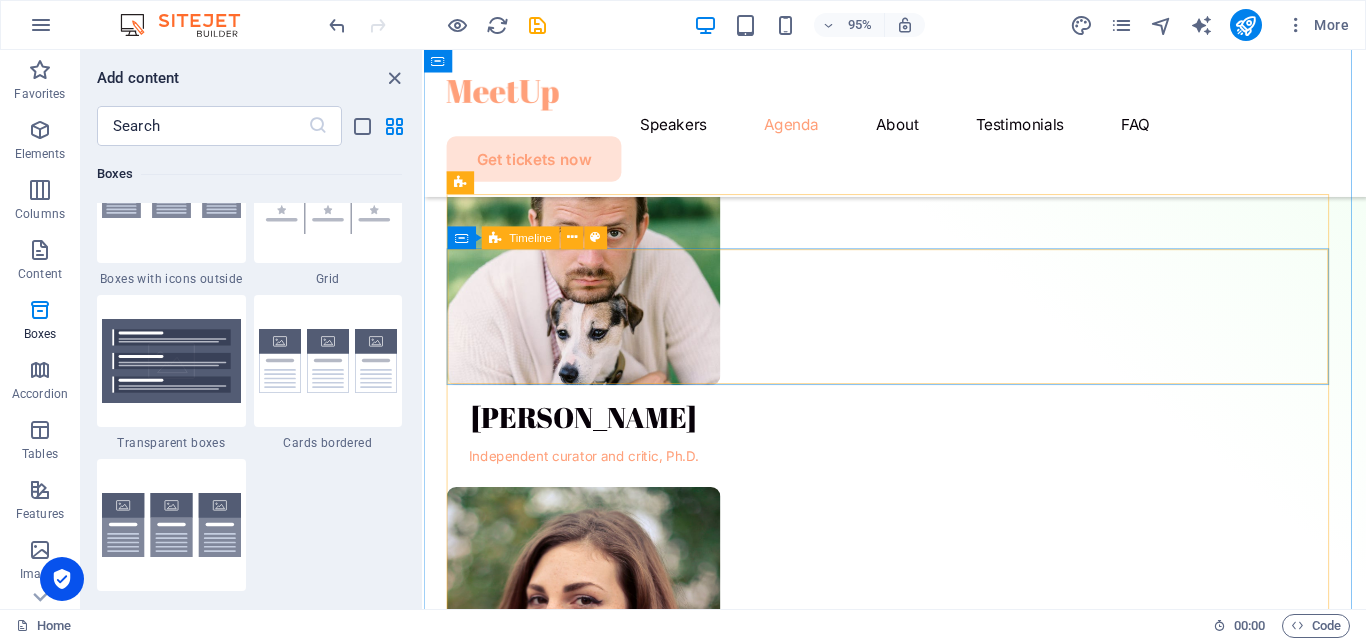 click on "Add elements" at bounding box center [731, 1765] 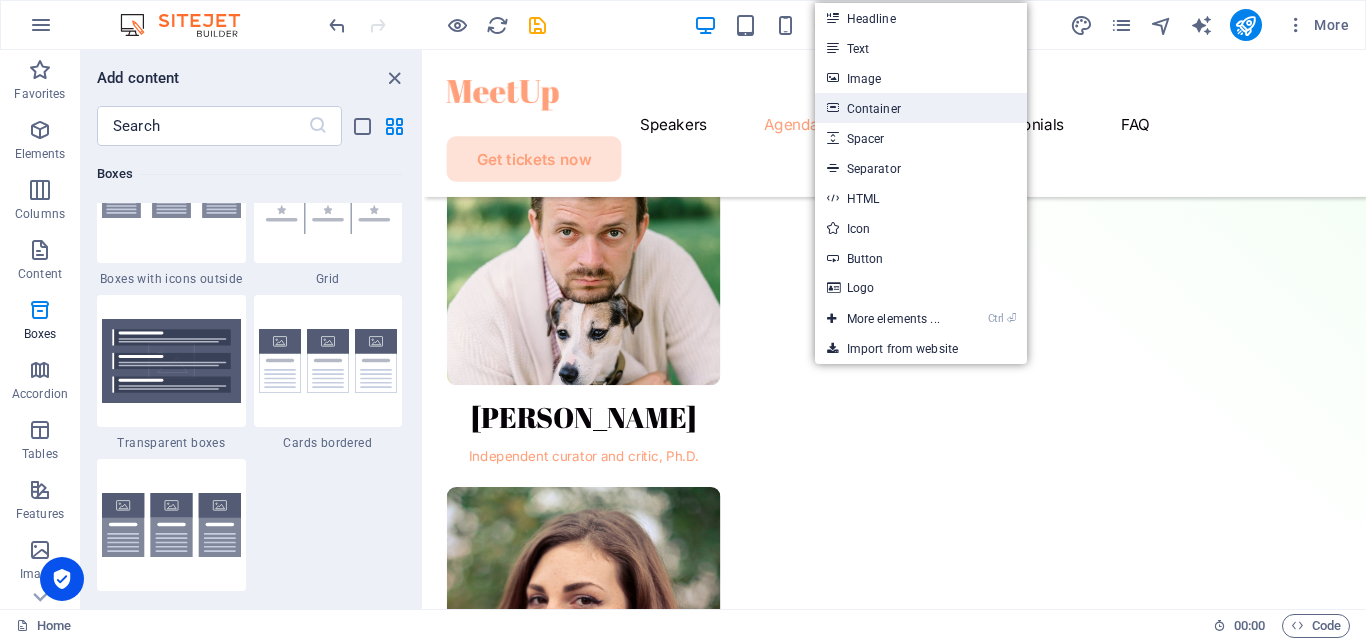 drag, startPoint x: 890, startPoint y: 103, endPoint x: 422, endPoint y: 163, distance: 471.83047 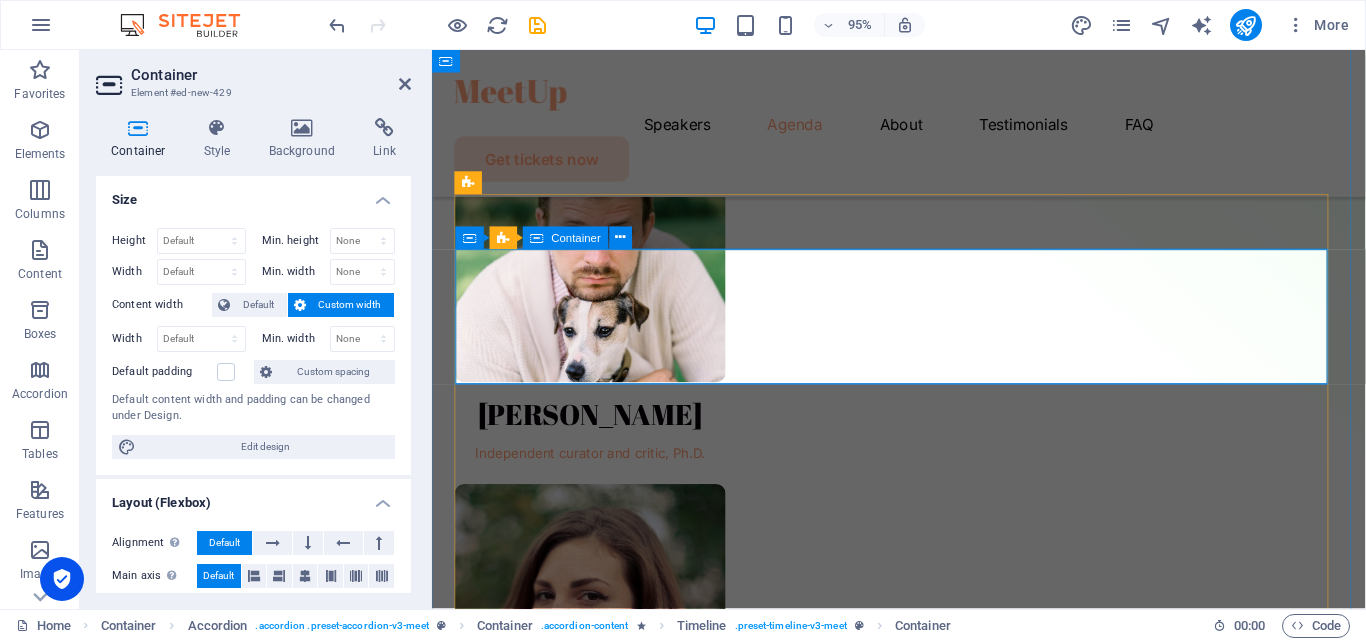 scroll, scrollTop: 1899, scrollLeft: 0, axis: vertical 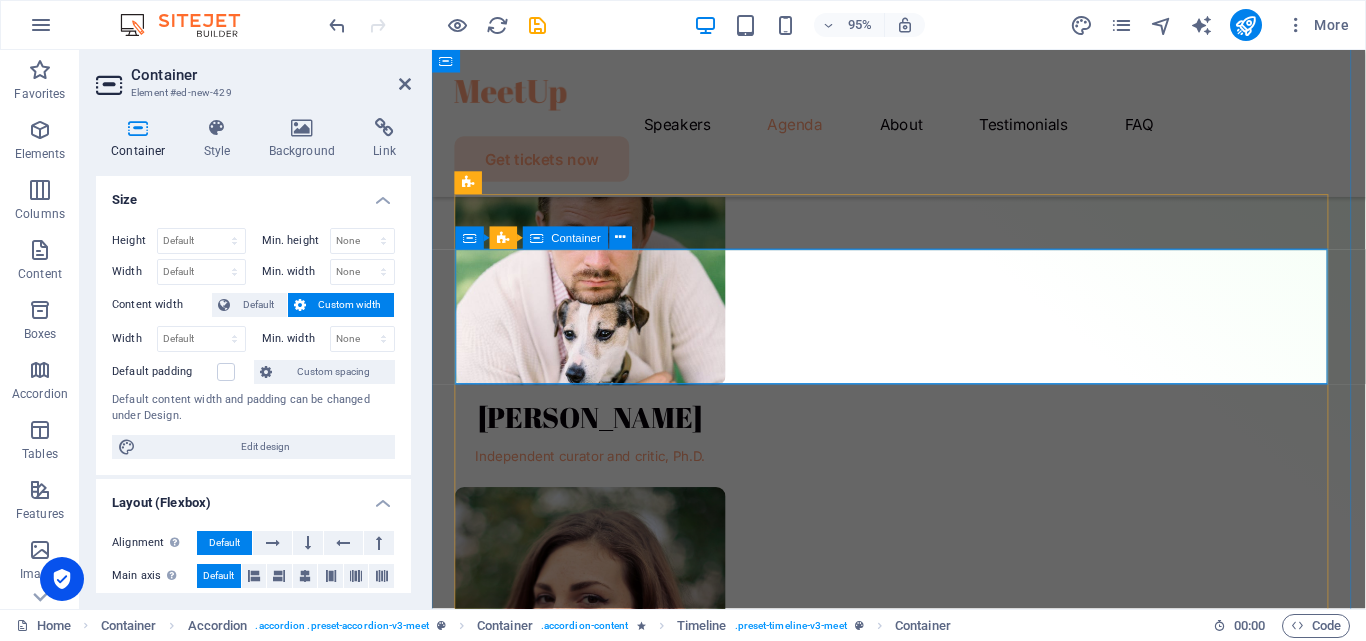 click on "Add elements" at bounding box center (739, 1758) 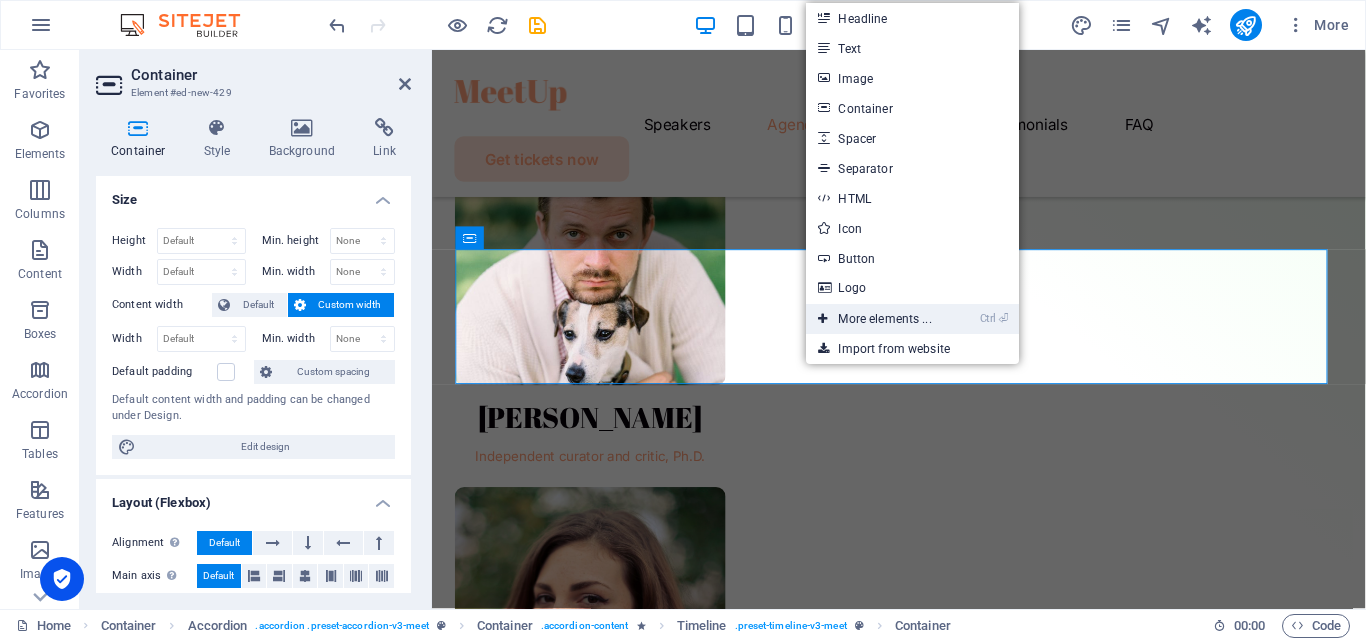 click on "Ctrl ⏎  More elements ..." at bounding box center (874, 319) 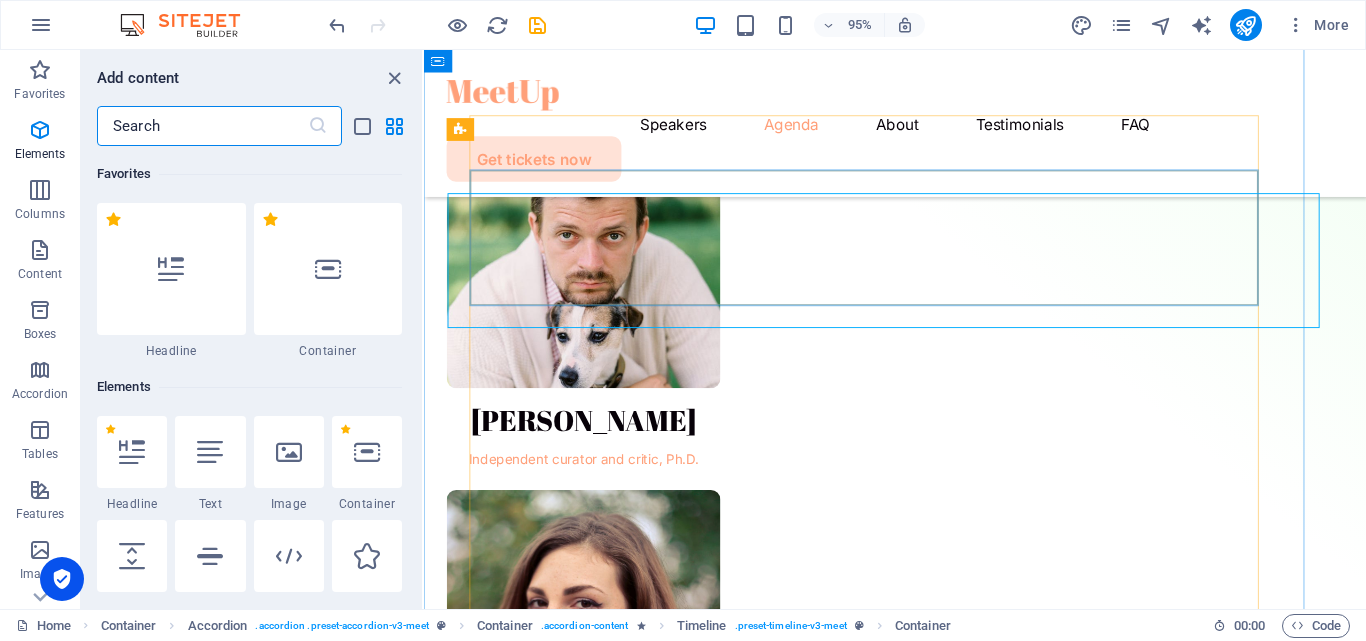 scroll, scrollTop: 1958, scrollLeft: 0, axis: vertical 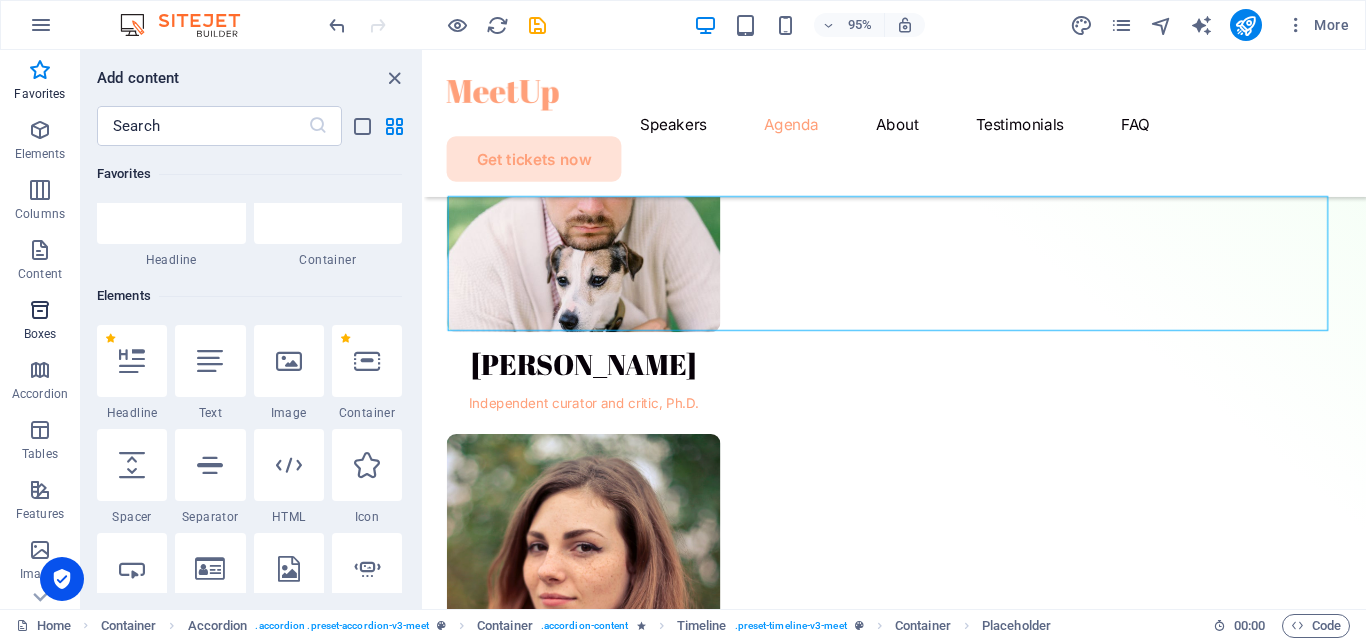 click on "Boxes" at bounding box center [40, 334] 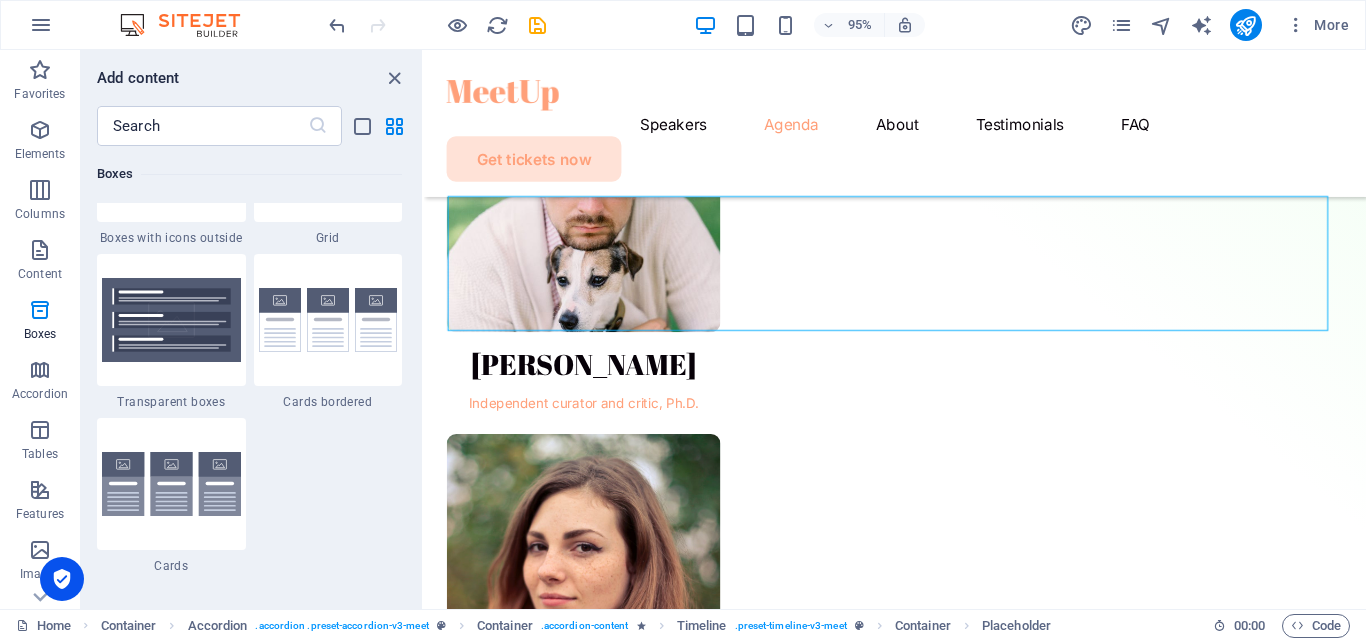 scroll, scrollTop: 5849, scrollLeft: 0, axis: vertical 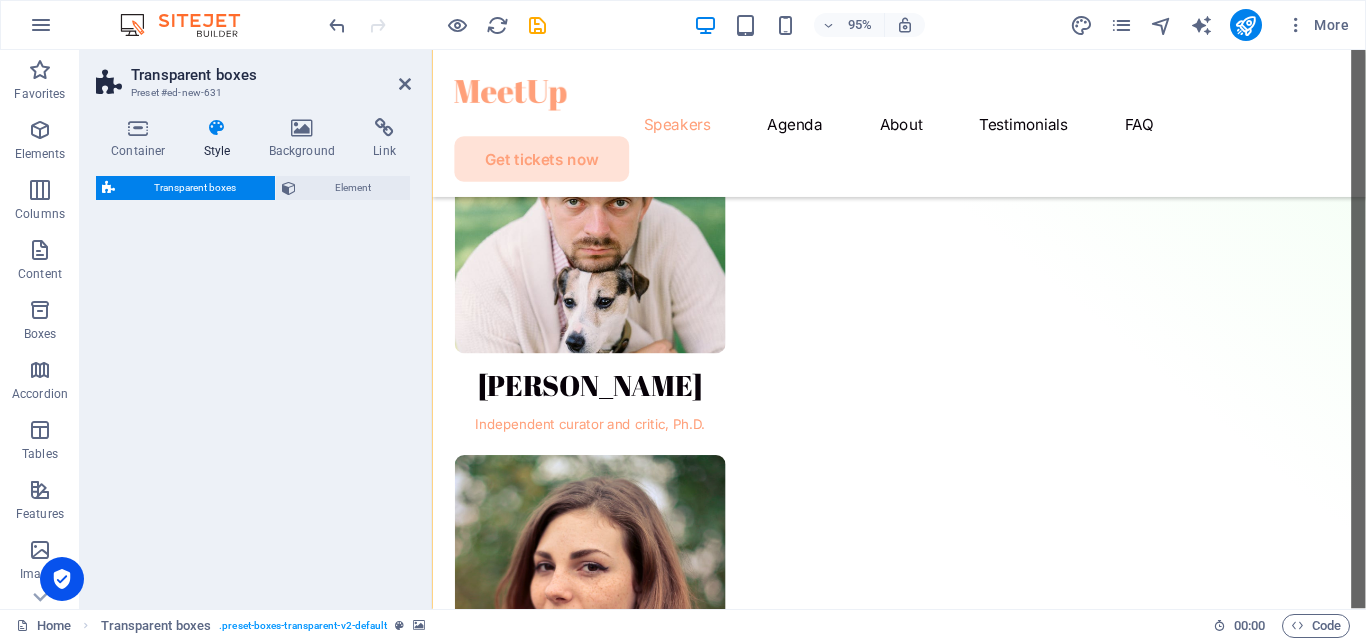 select on "rem" 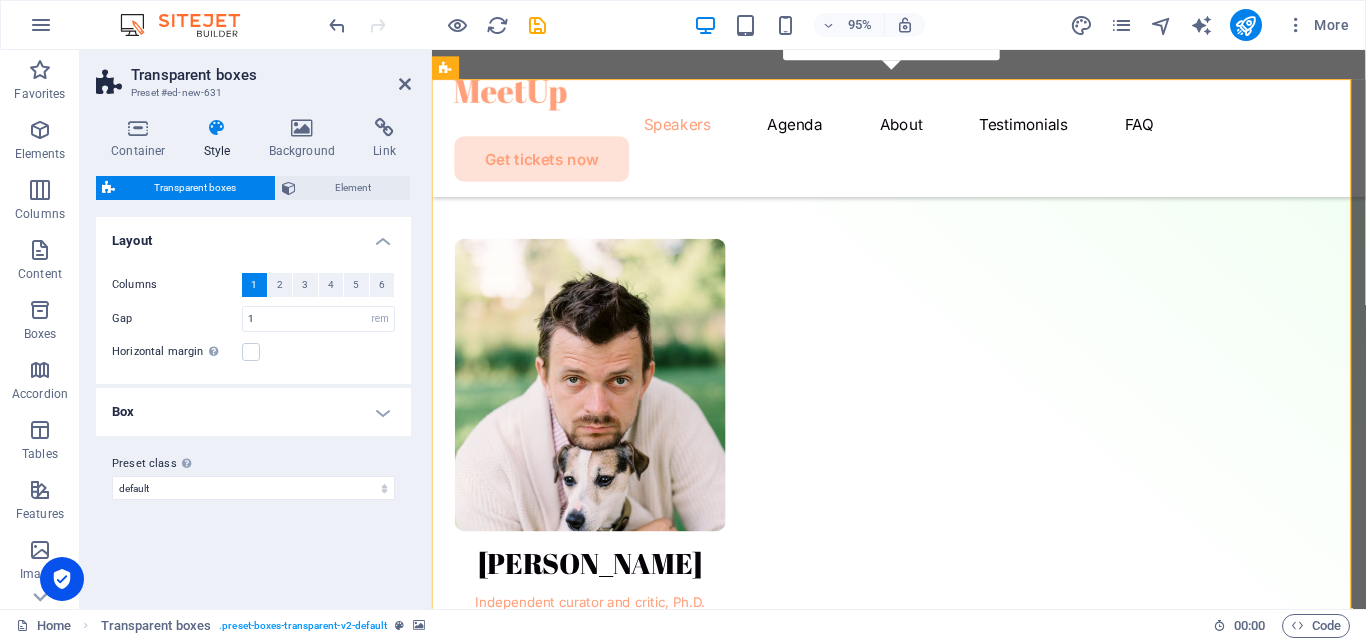 scroll, scrollTop: 1873, scrollLeft: 0, axis: vertical 